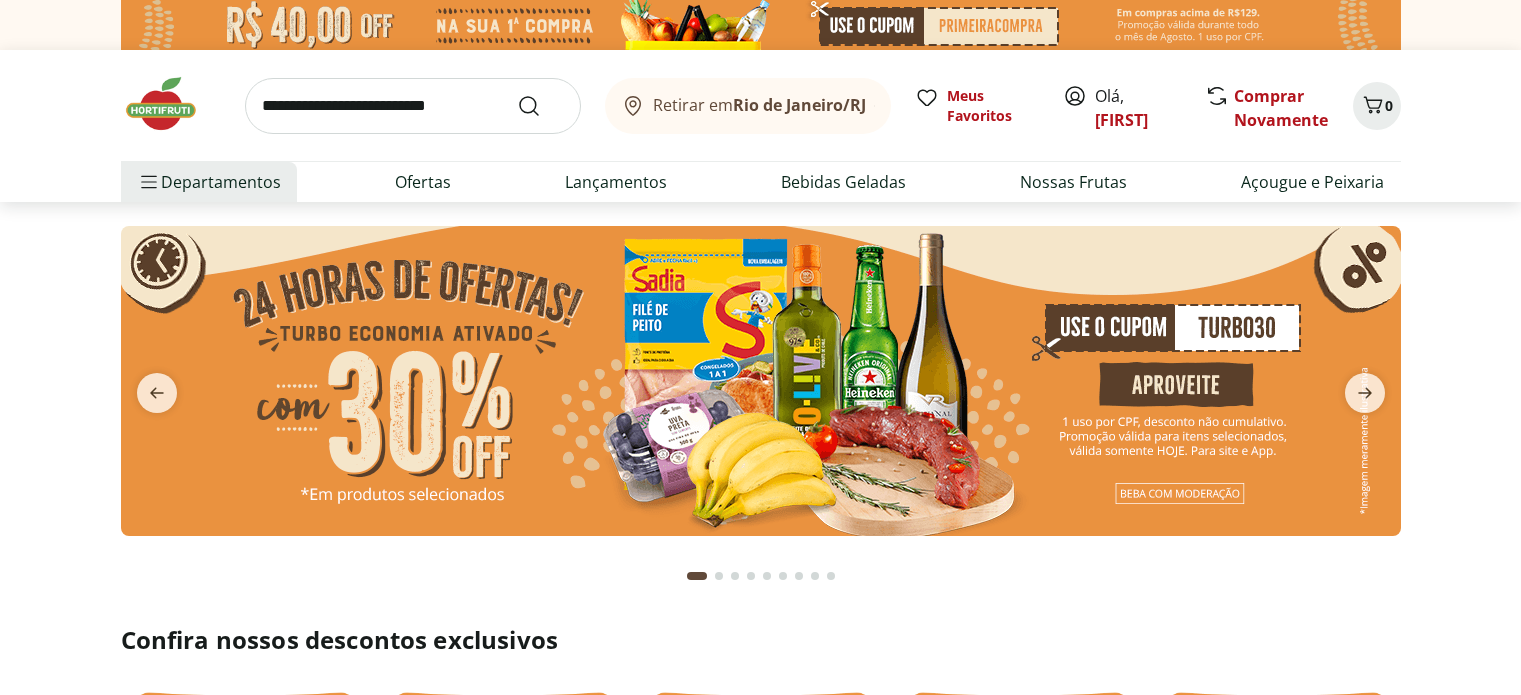 scroll, scrollTop: 0, scrollLeft: 0, axis: both 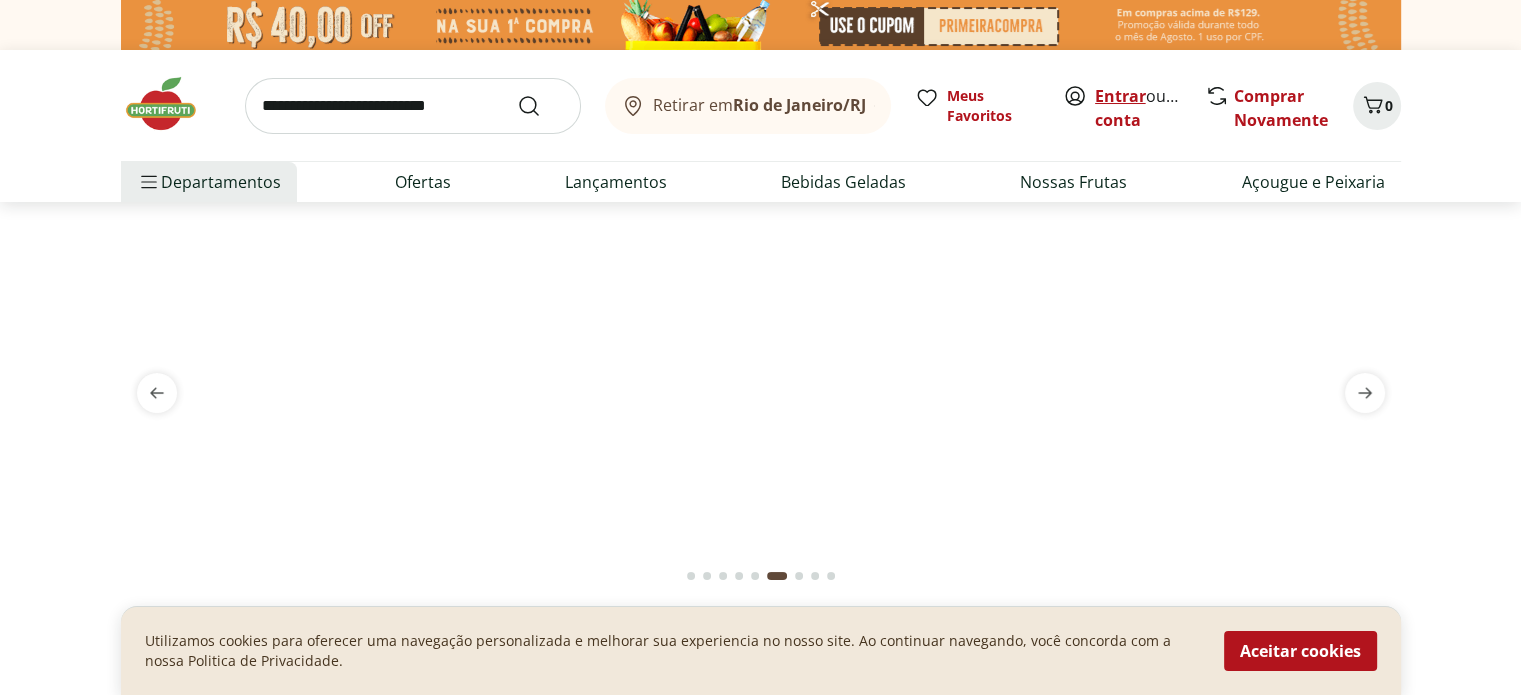 click on "Entrar" at bounding box center (1120, 96) 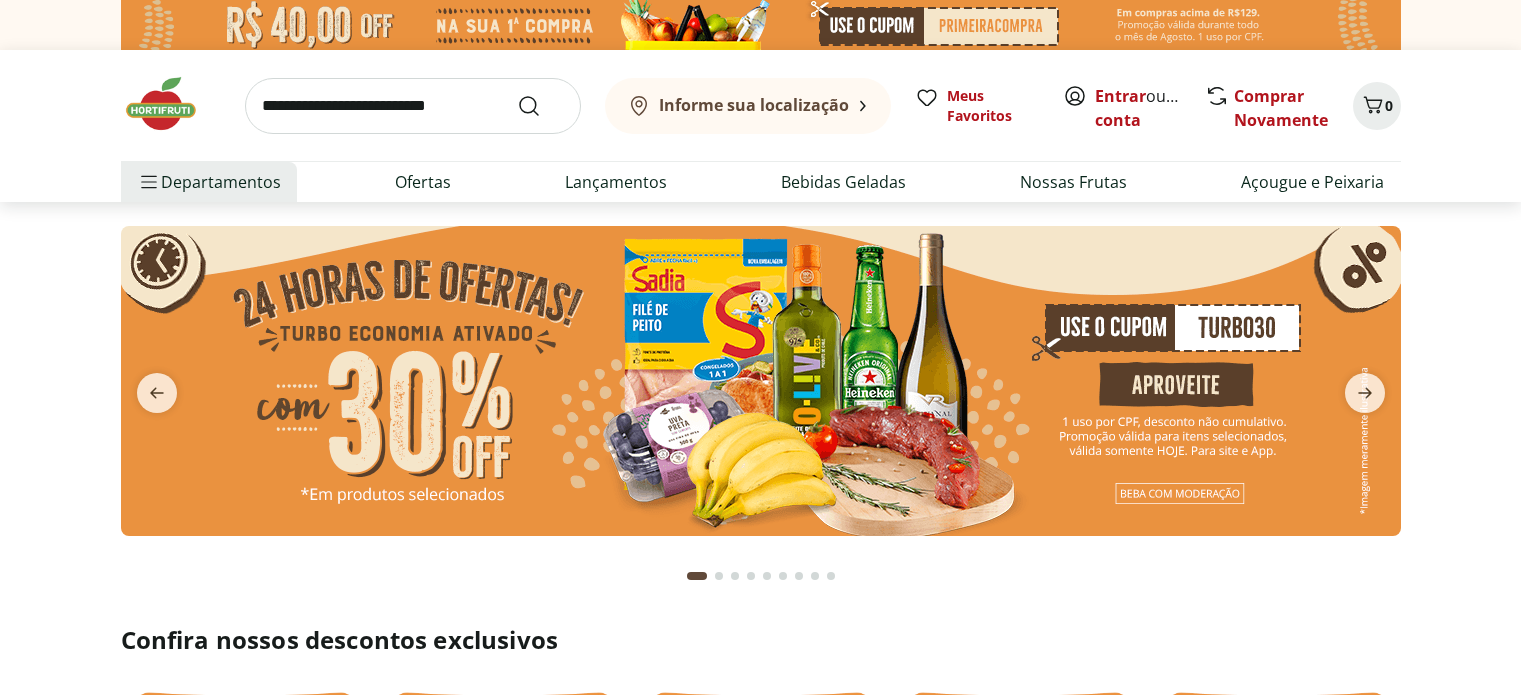 scroll, scrollTop: 0, scrollLeft: 0, axis: both 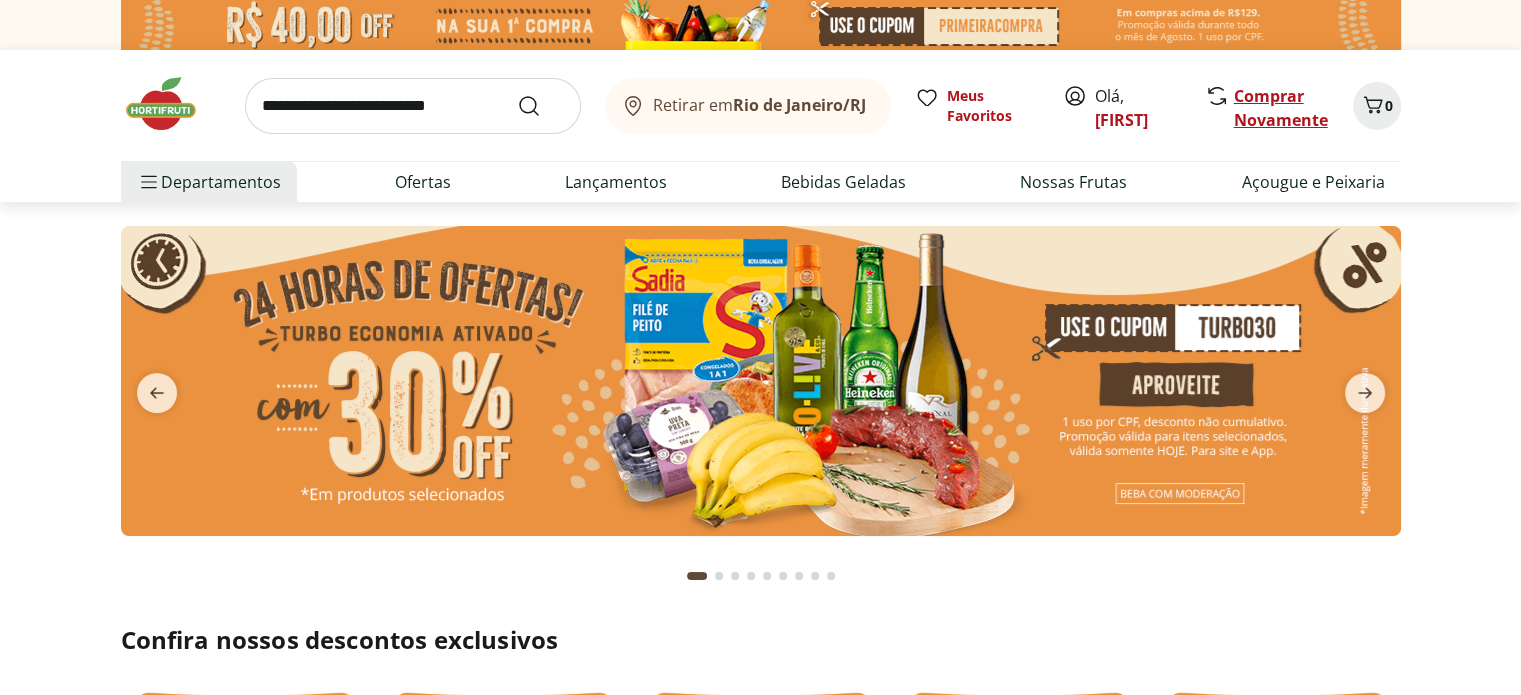 click on "Comprar Novamente" at bounding box center (1281, 108) 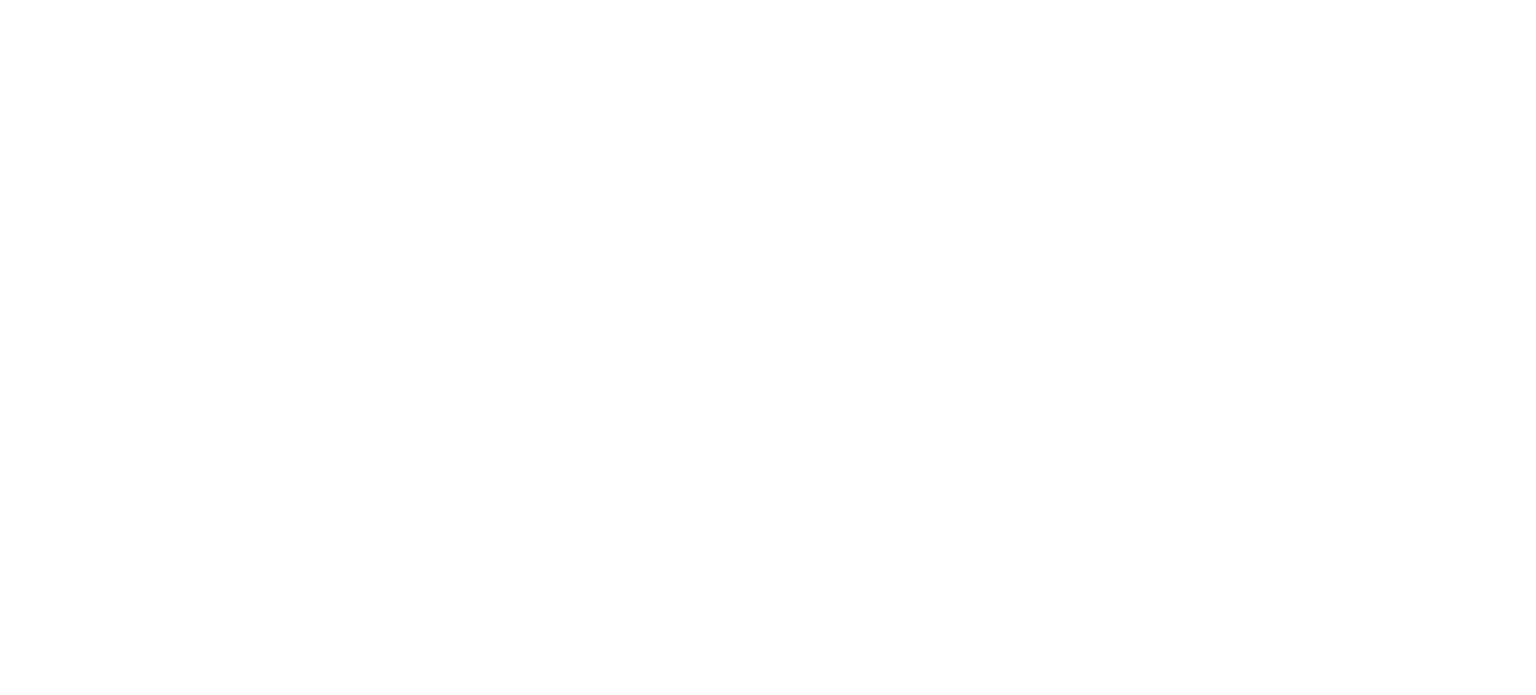 scroll, scrollTop: 0, scrollLeft: 0, axis: both 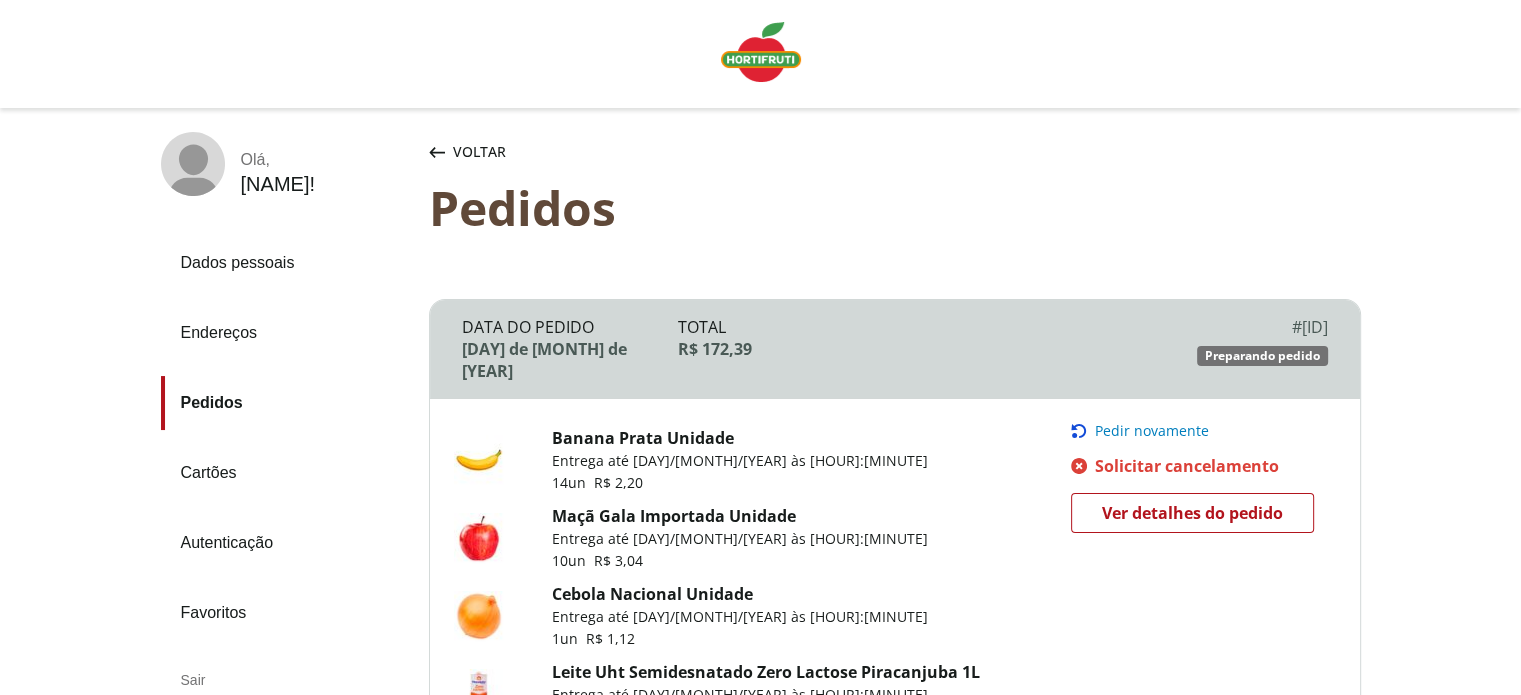 click on "Pedir novamente" at bounding box center (1152, 431) 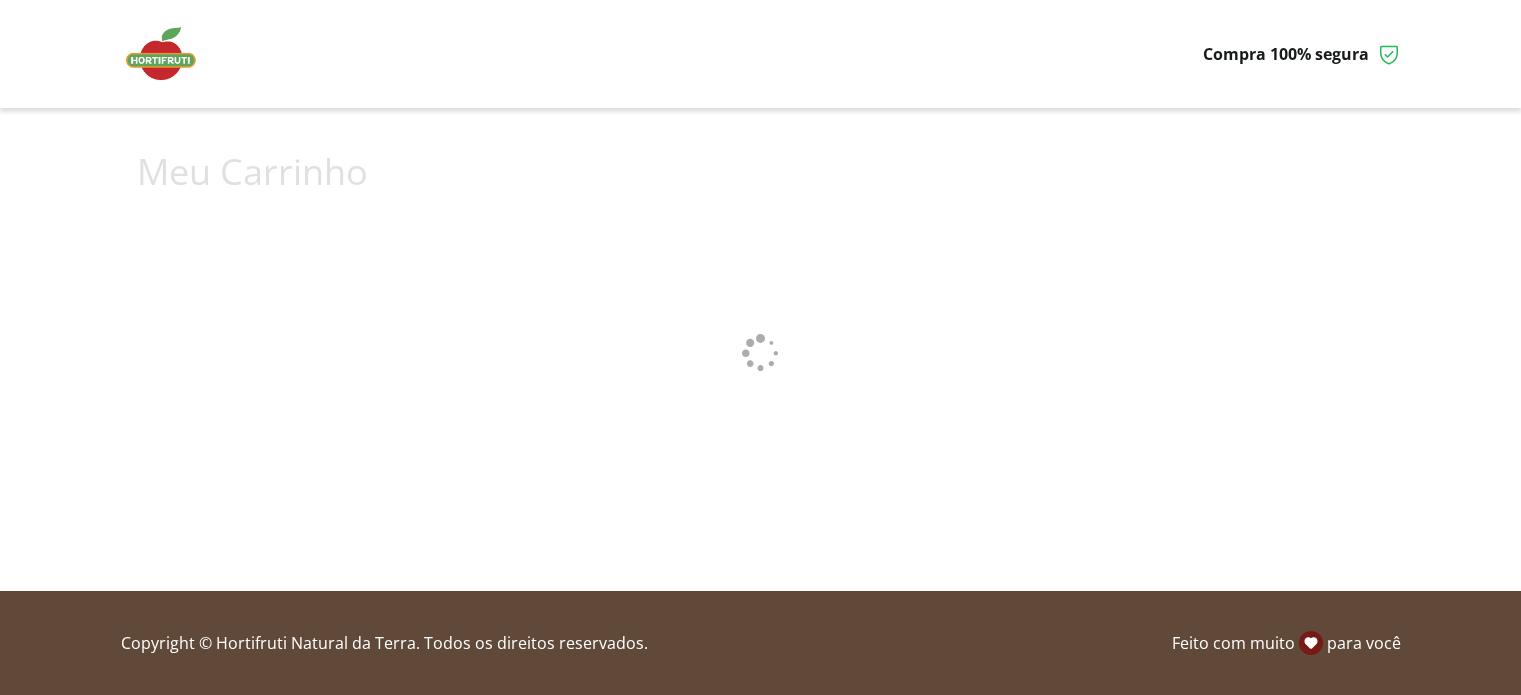 scroll, scrollTop: 0, scrollLeft: 0, axis: both 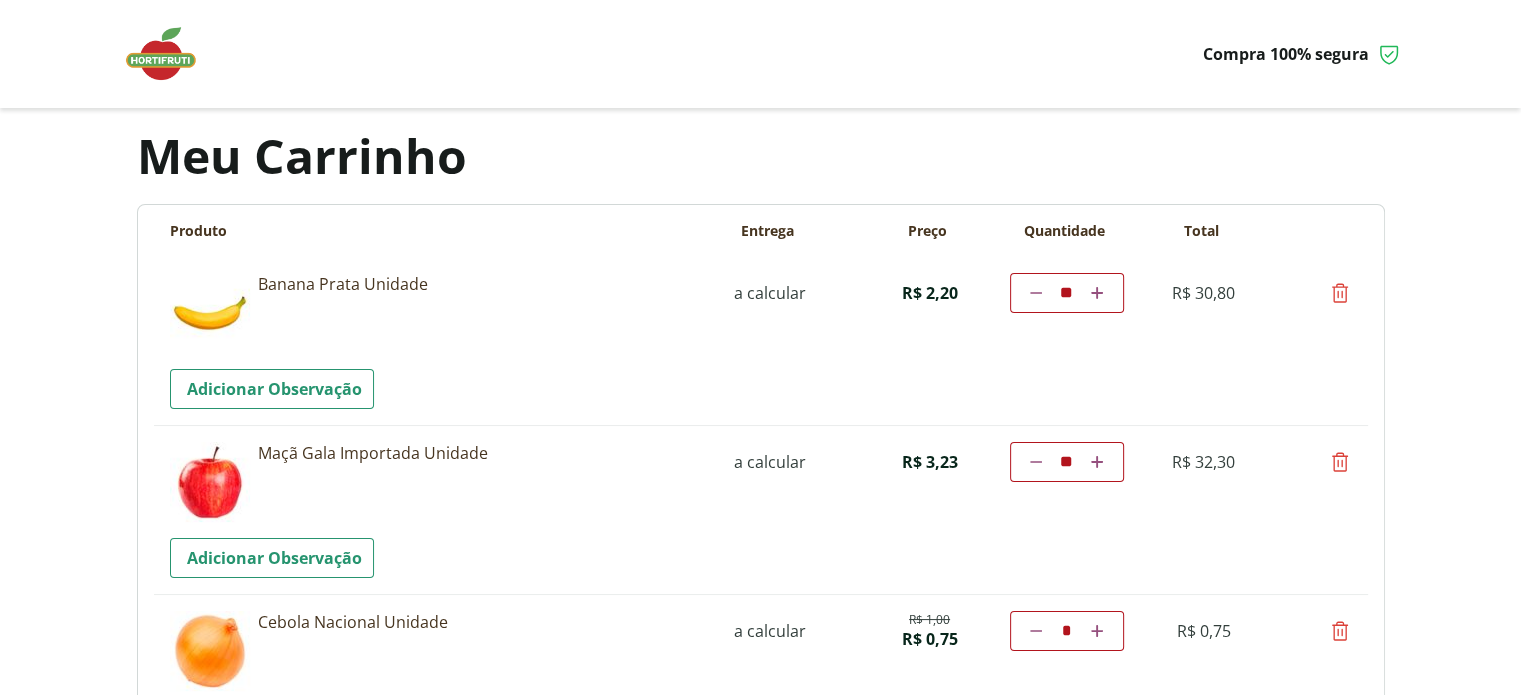 click at bounding box center [1036, 462] 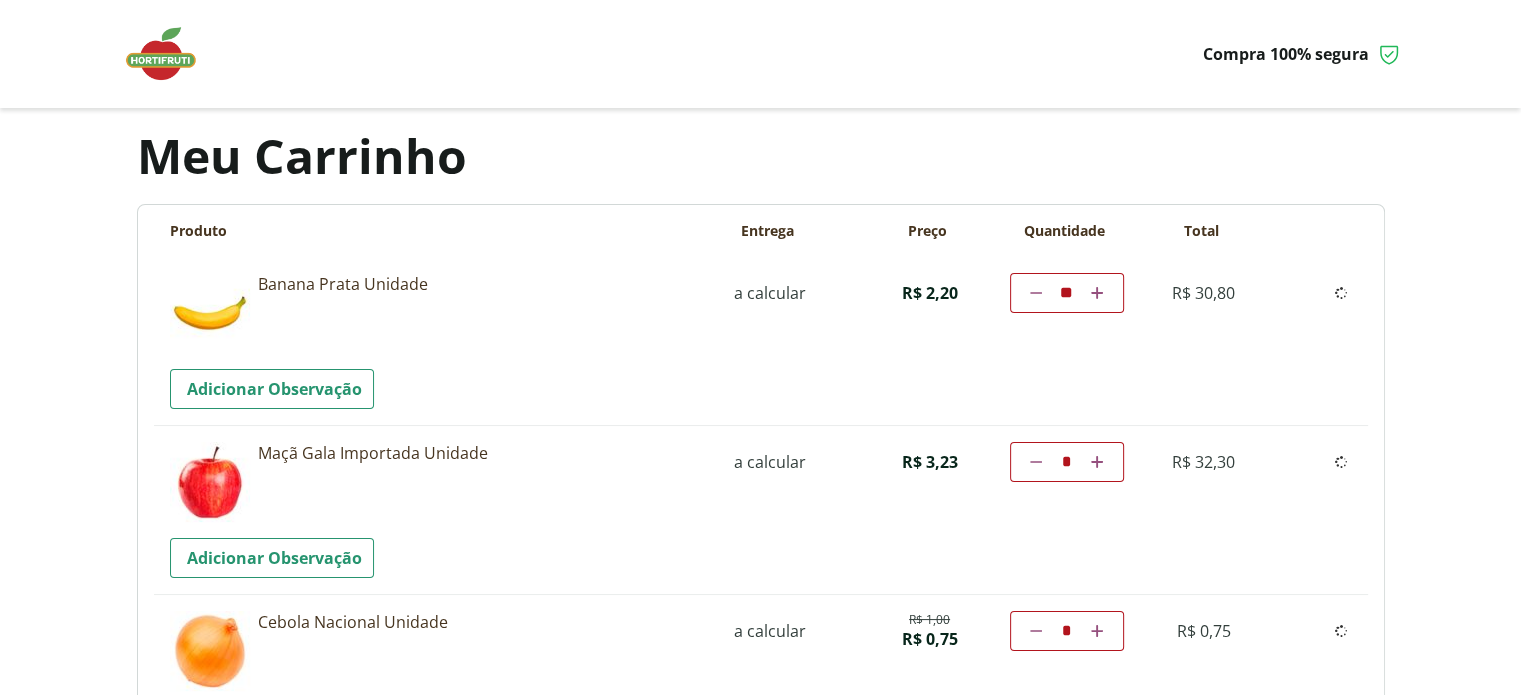 click on "Diminuir a quantidade                                 *                                          Aumentar a quantidade" at bounding box center (1067, 462) 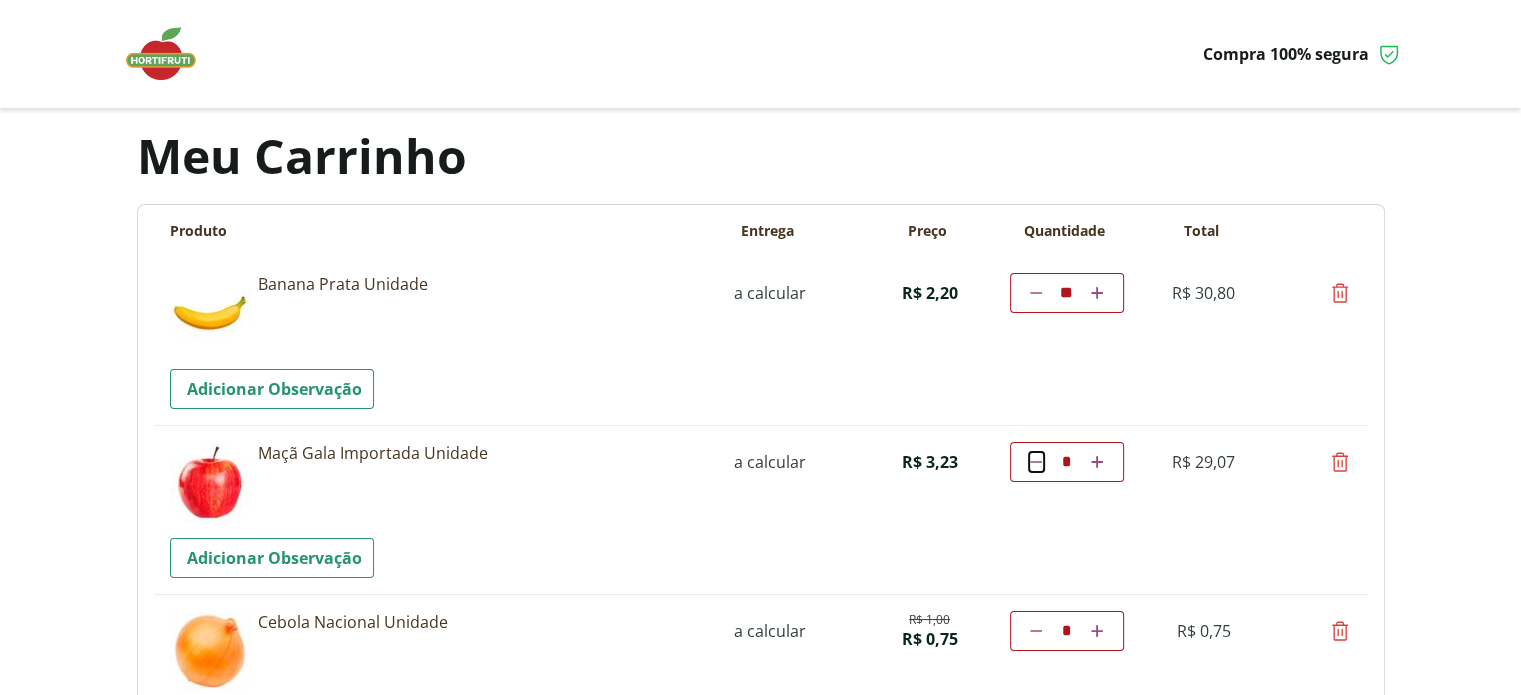 click at bounding box center [1036, 462] 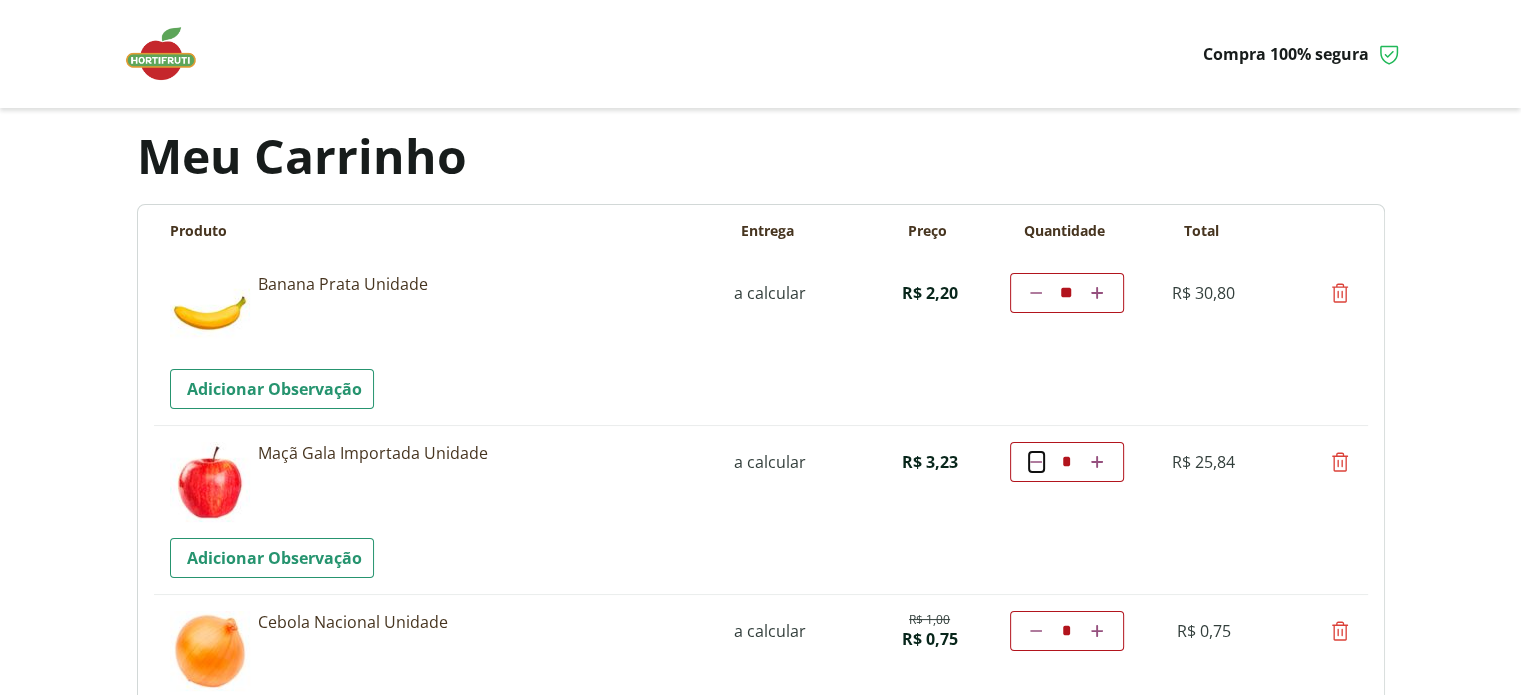 click at bounding box center [1036, 462] 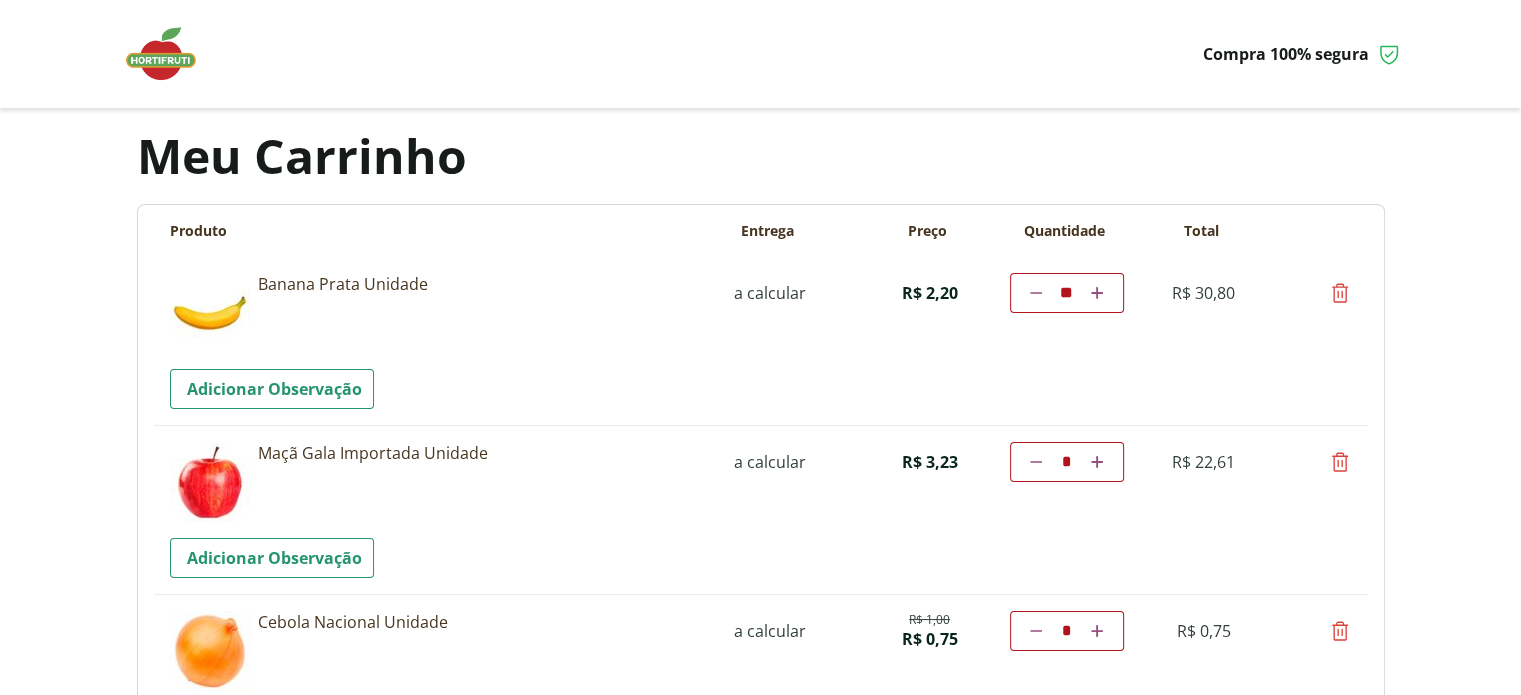 click at bounding box center (1097, 462) 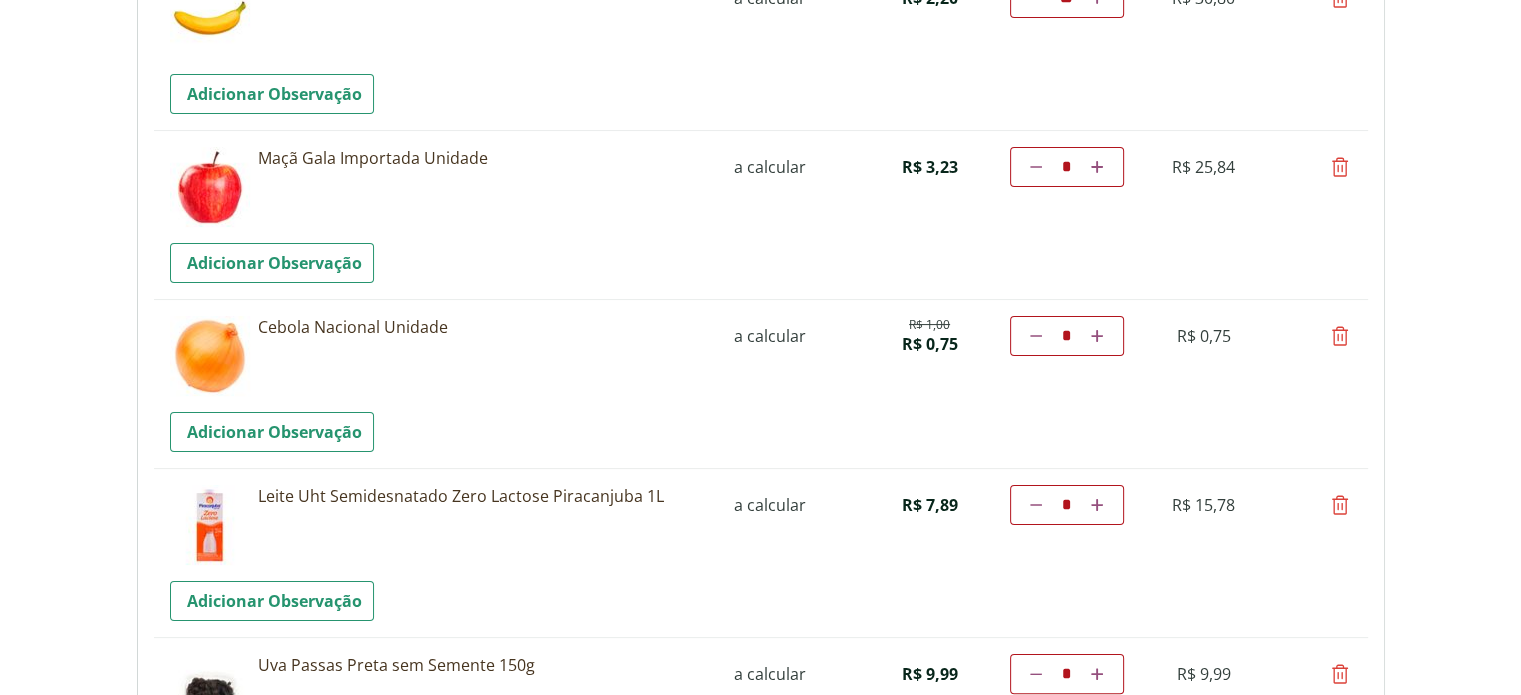 scroll, scrollTop: 300, scrollLeft: 0, axis: vertical 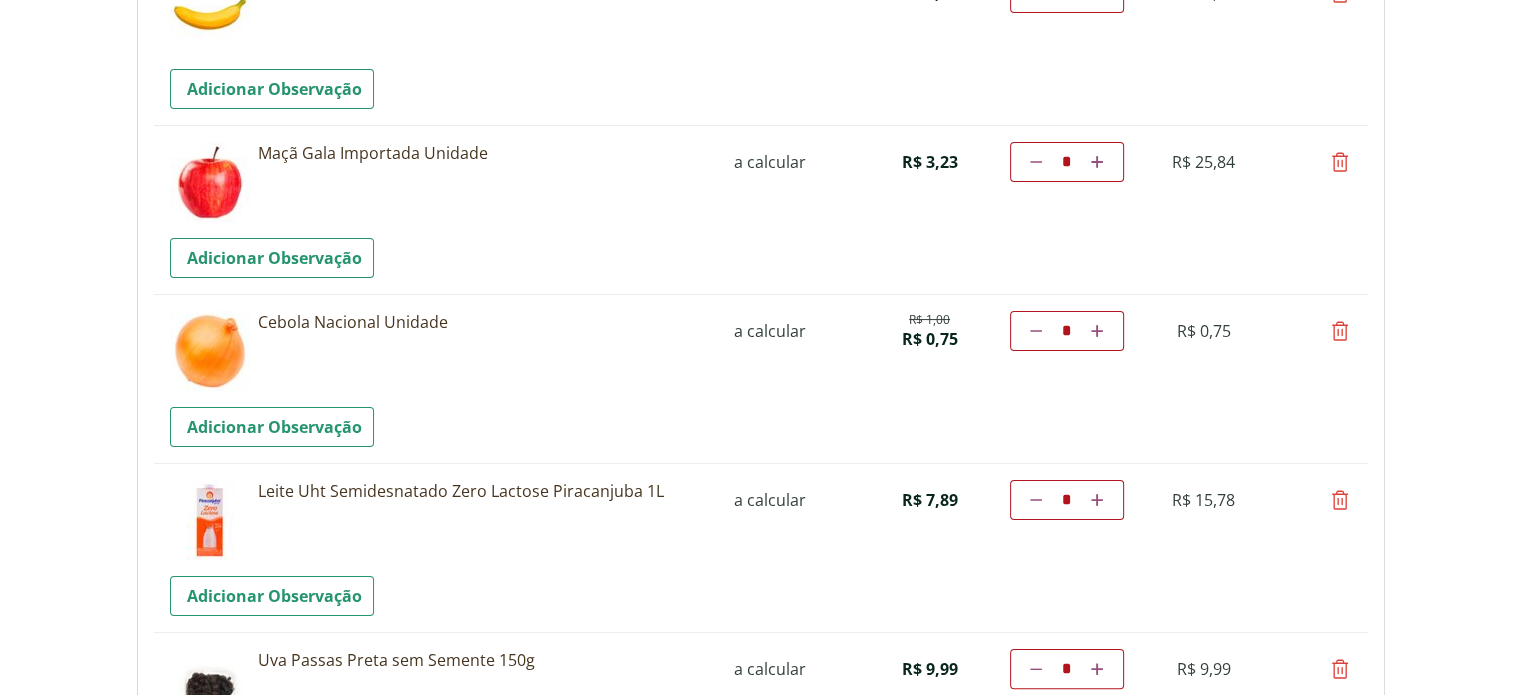 click at bounding box center (1097, 500) 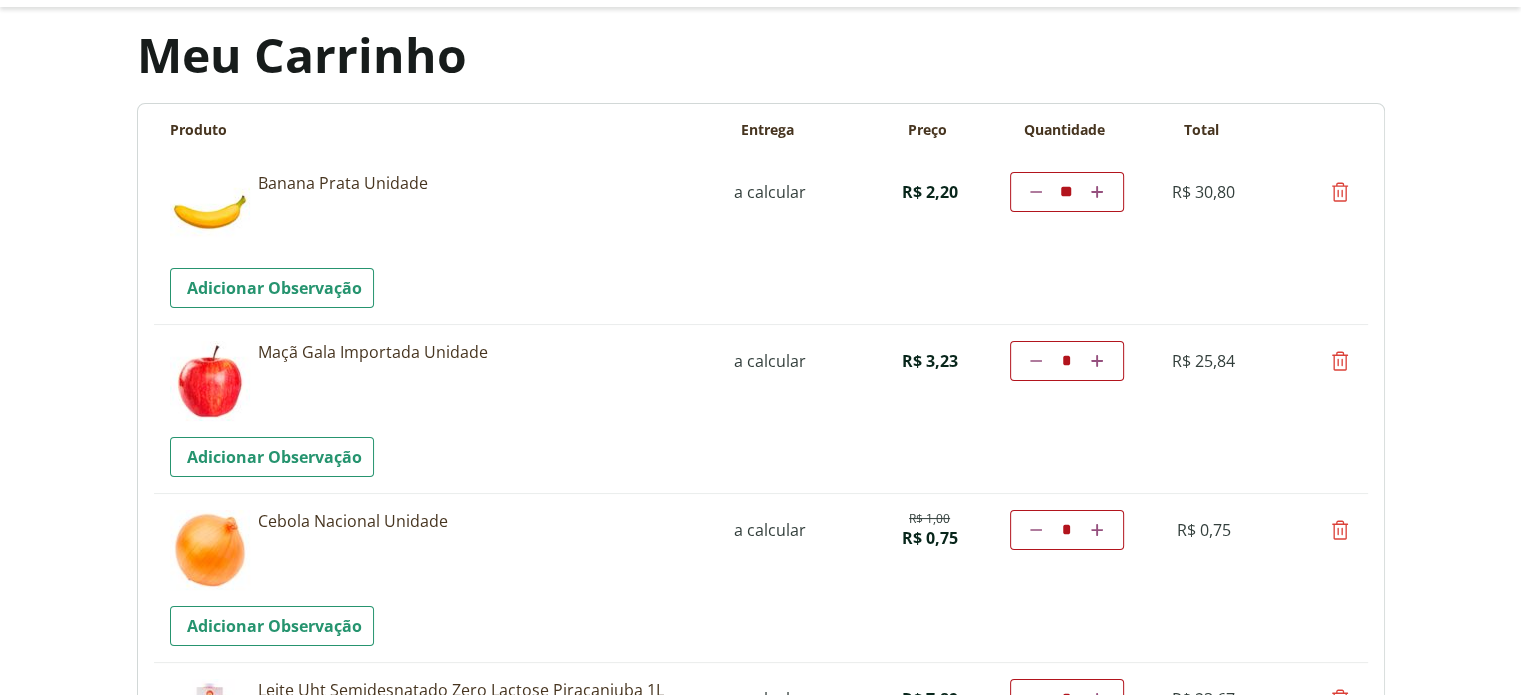 scroll, scrollTop: 300, scrollLeft: 0, axis: vertical 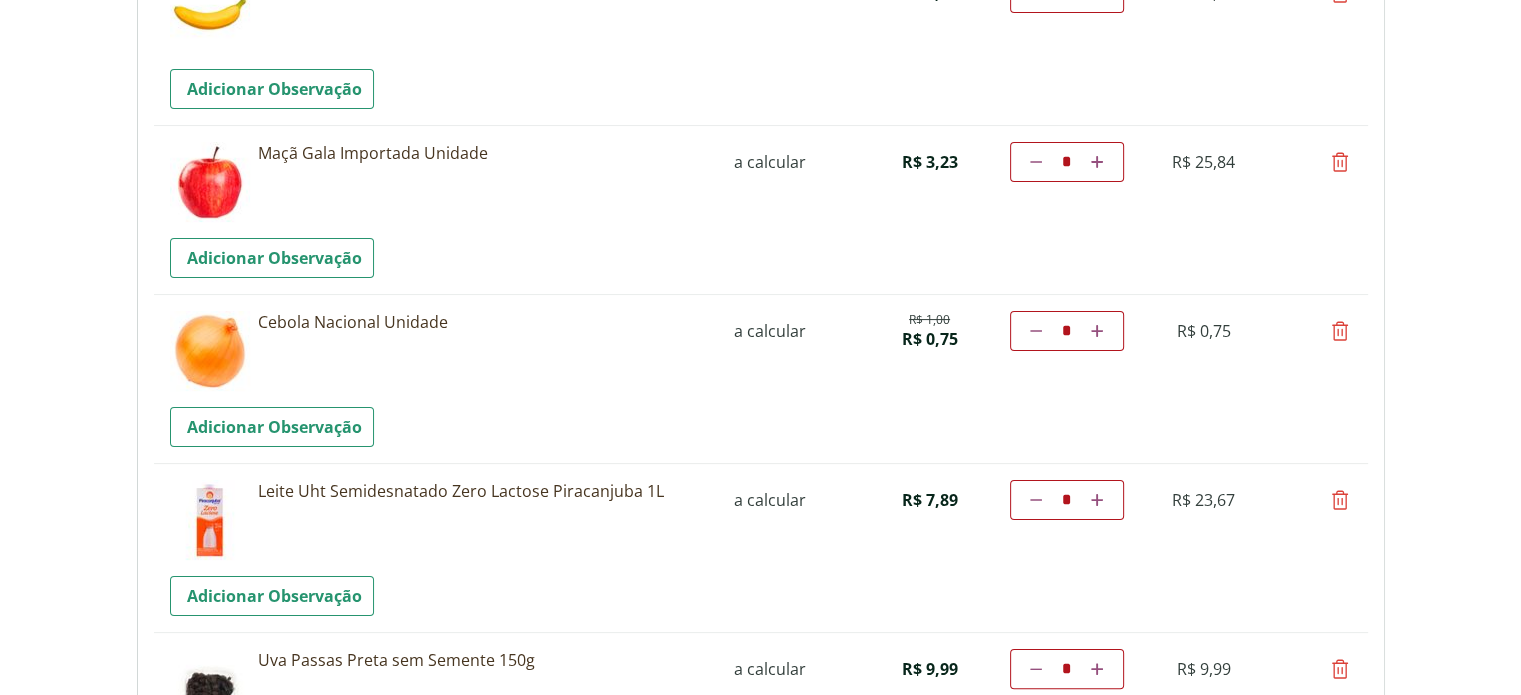 click at bounding box center (1097, 500) 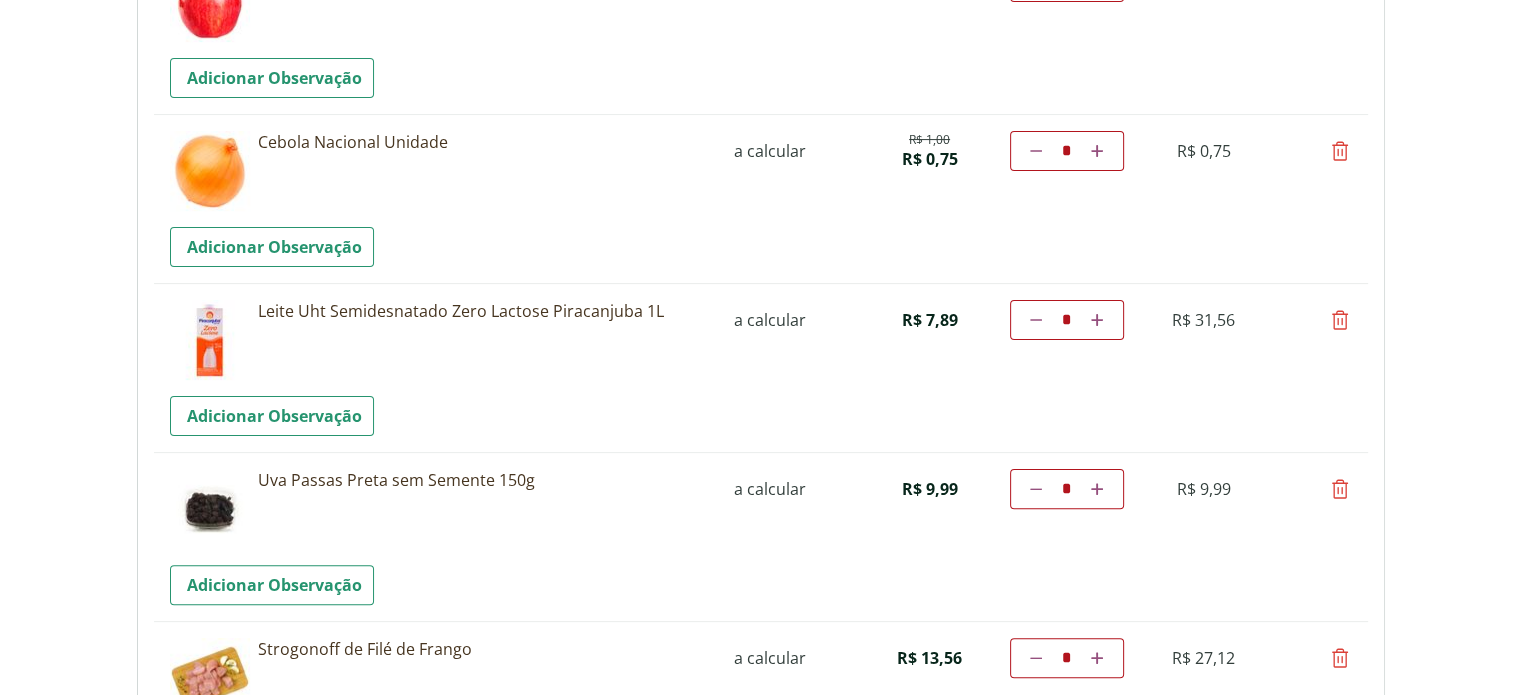 scroll, scrollTop: 600, scrollLeft: 0, axis: vertical 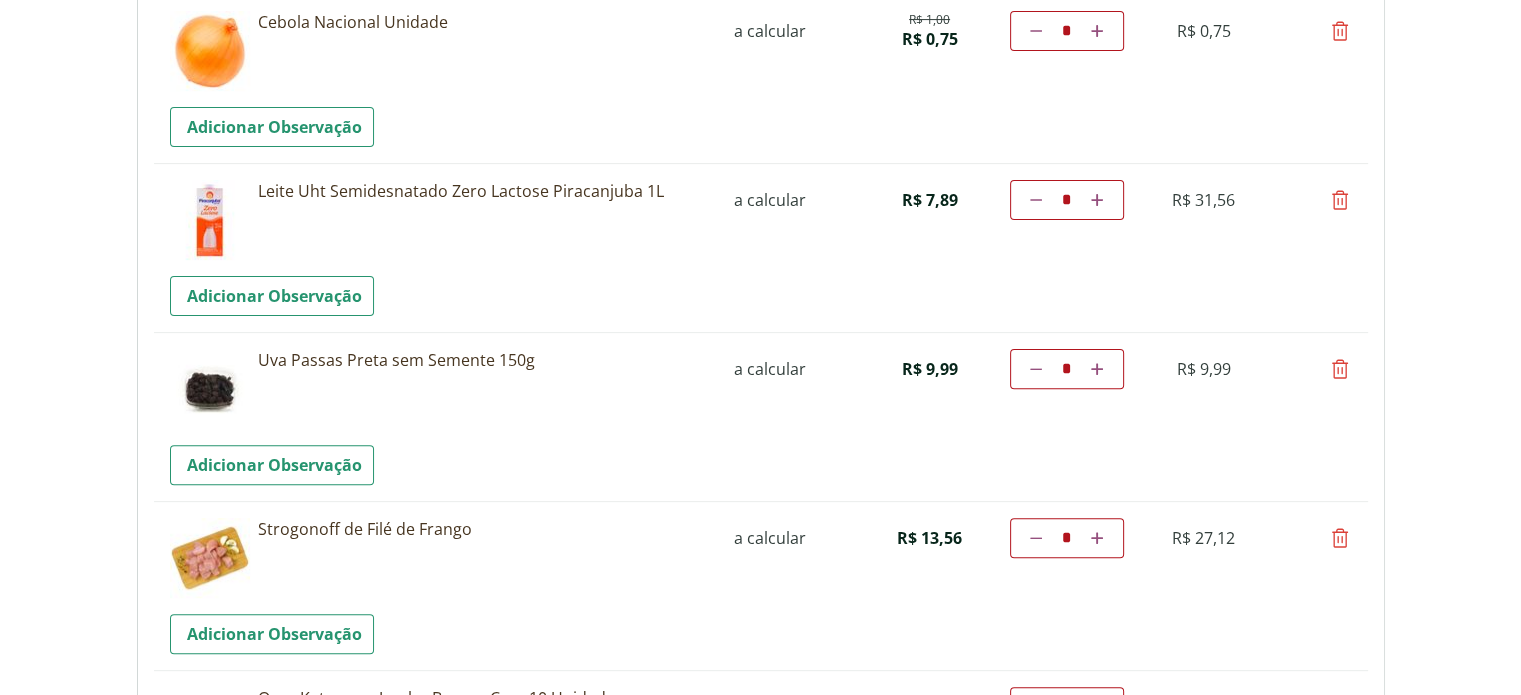 click at bounding box center [1340, 369] 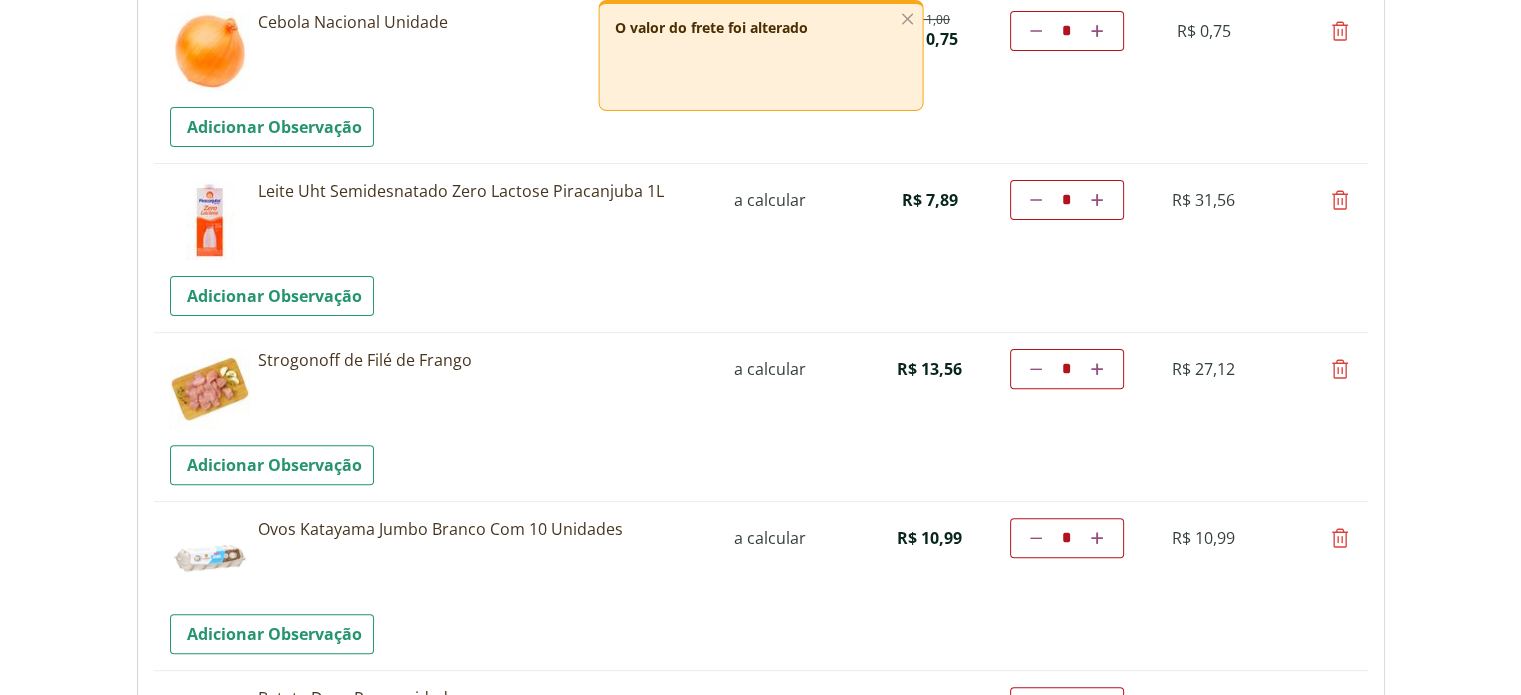 click at bounding box center [1340, 369] 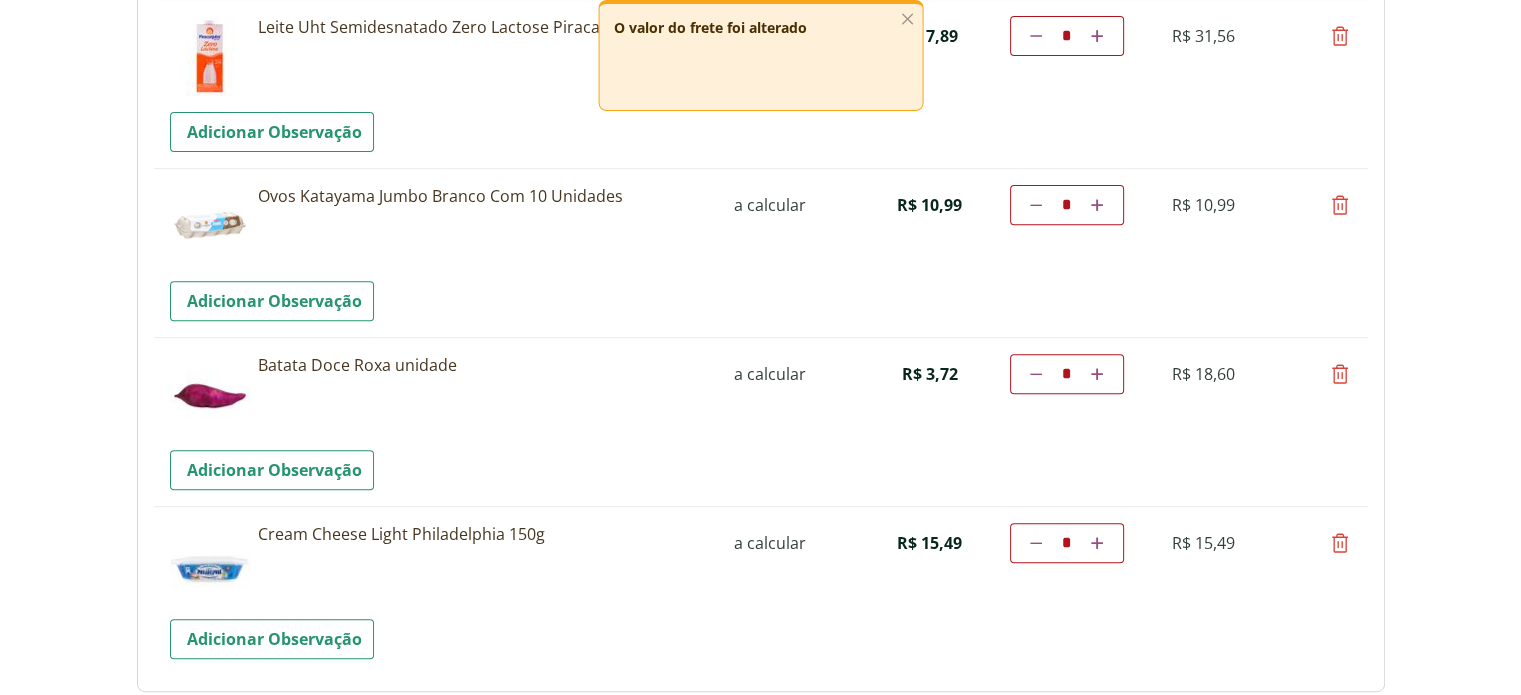scroll, scrollTop: 800, scrollLeft: 0, axis: vertical 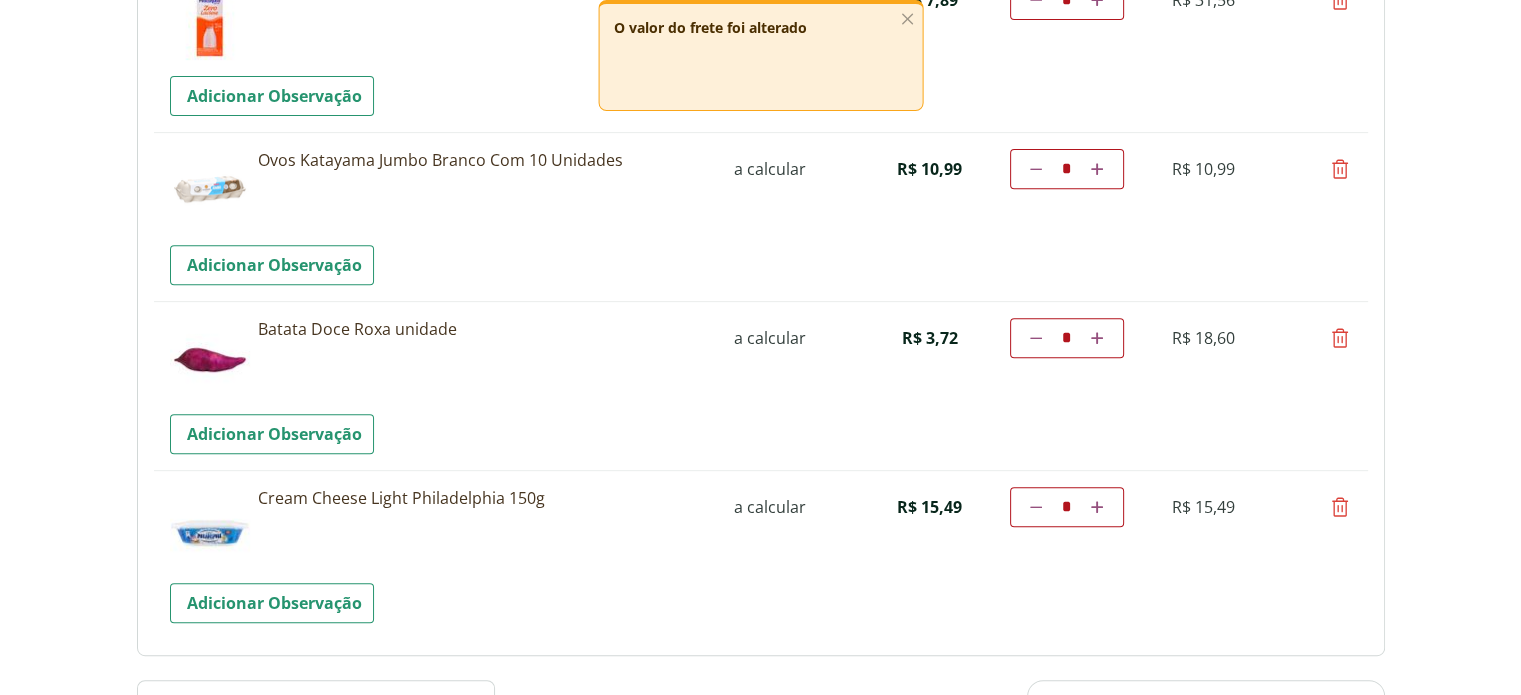 click at bounding box center [1340, 338] 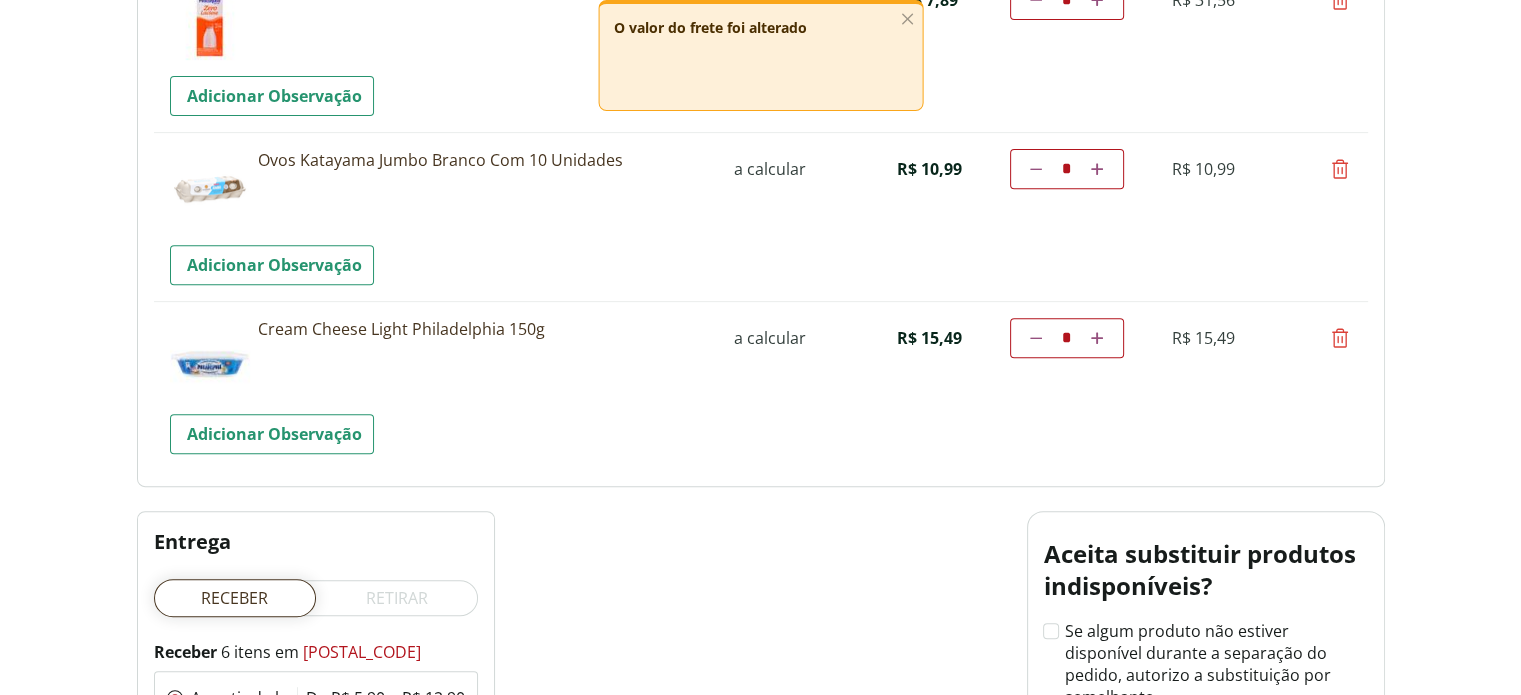click at bounding box center [1340, 338] 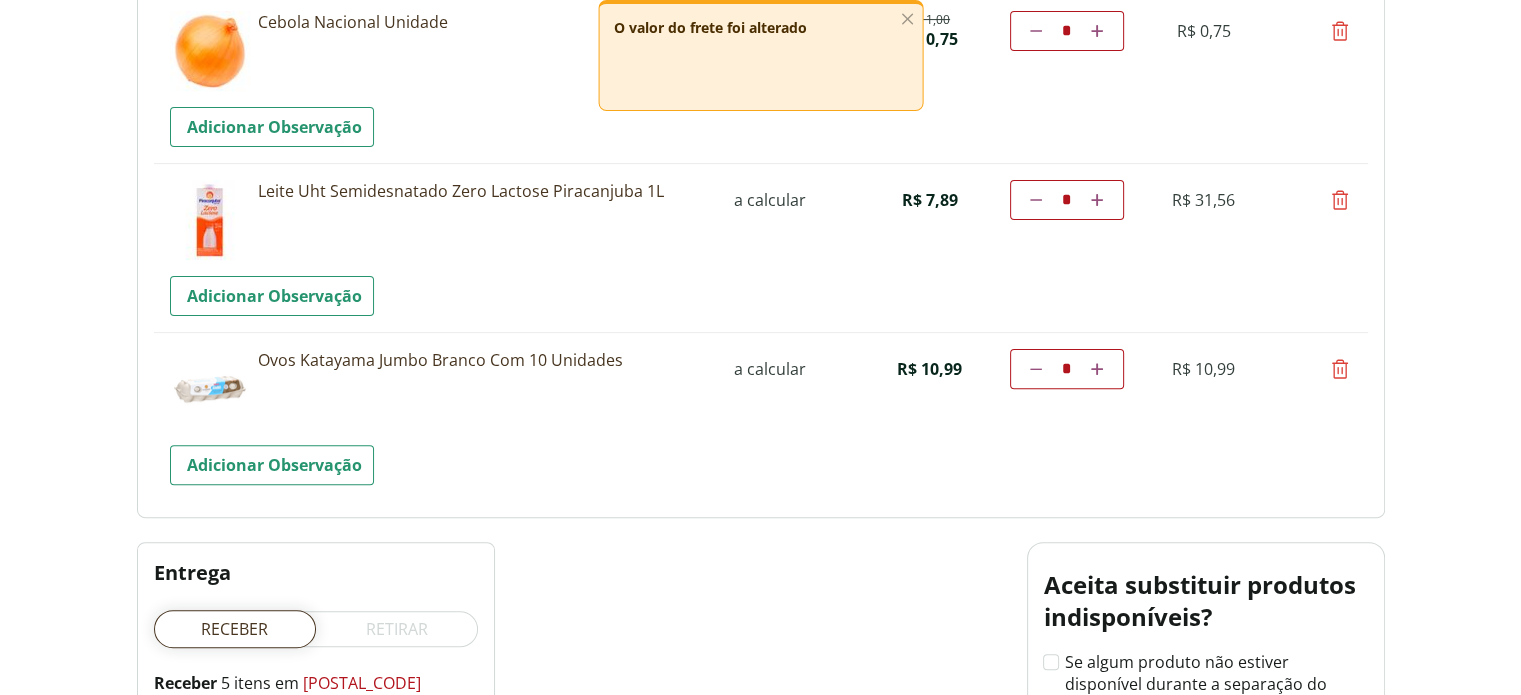 scroll, scrollTop: 1047, scrollLeft: 0, axis: vertical 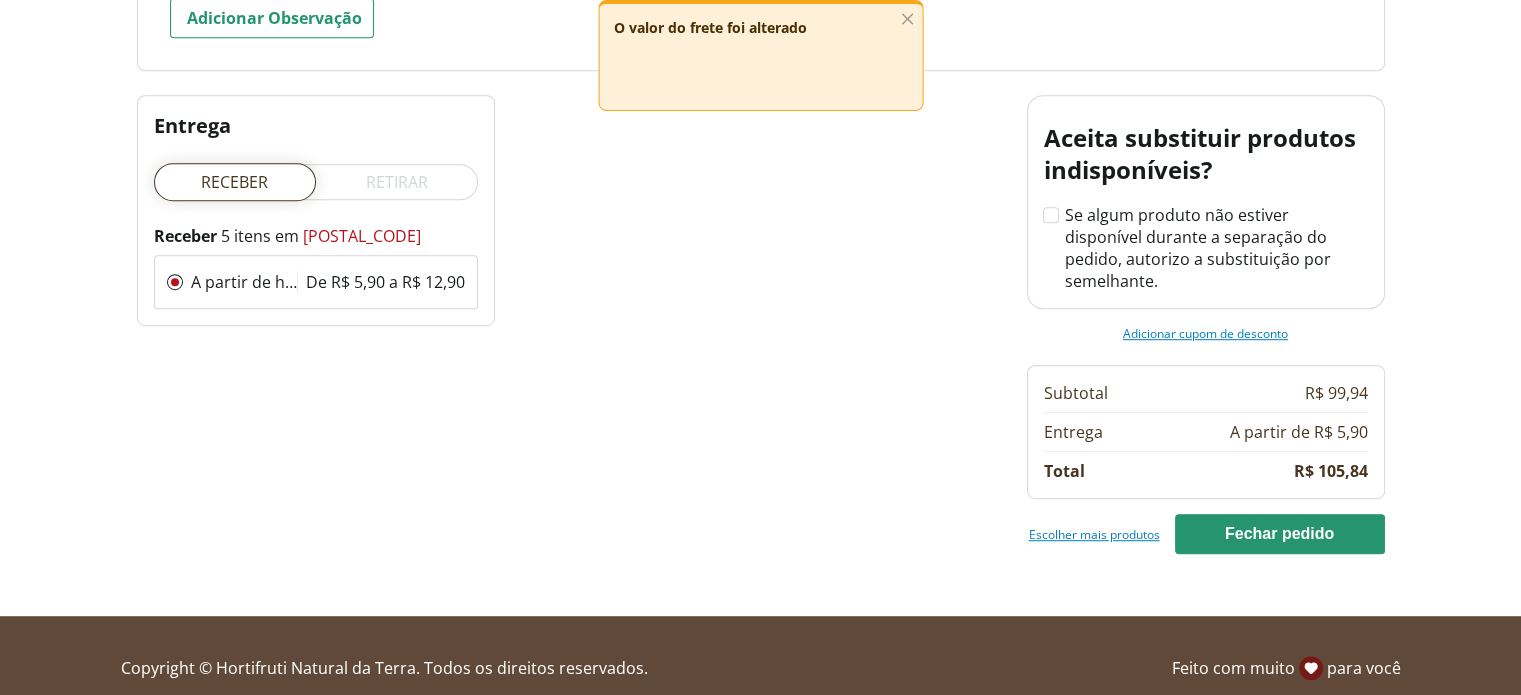 click on "Escolher mais produtos" at bounding box center [1094, 534] 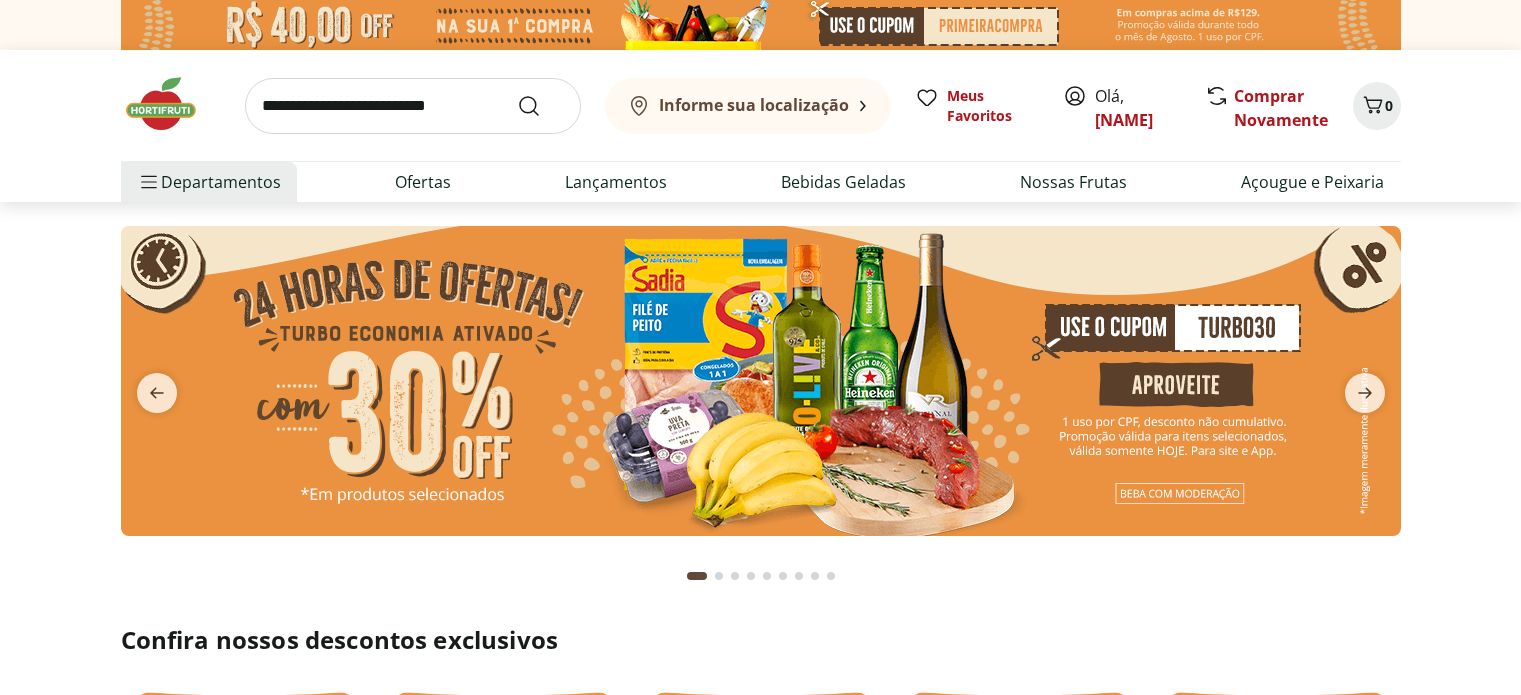 scroll, scrollTop: 0, scrollLeft: 0, axis: both 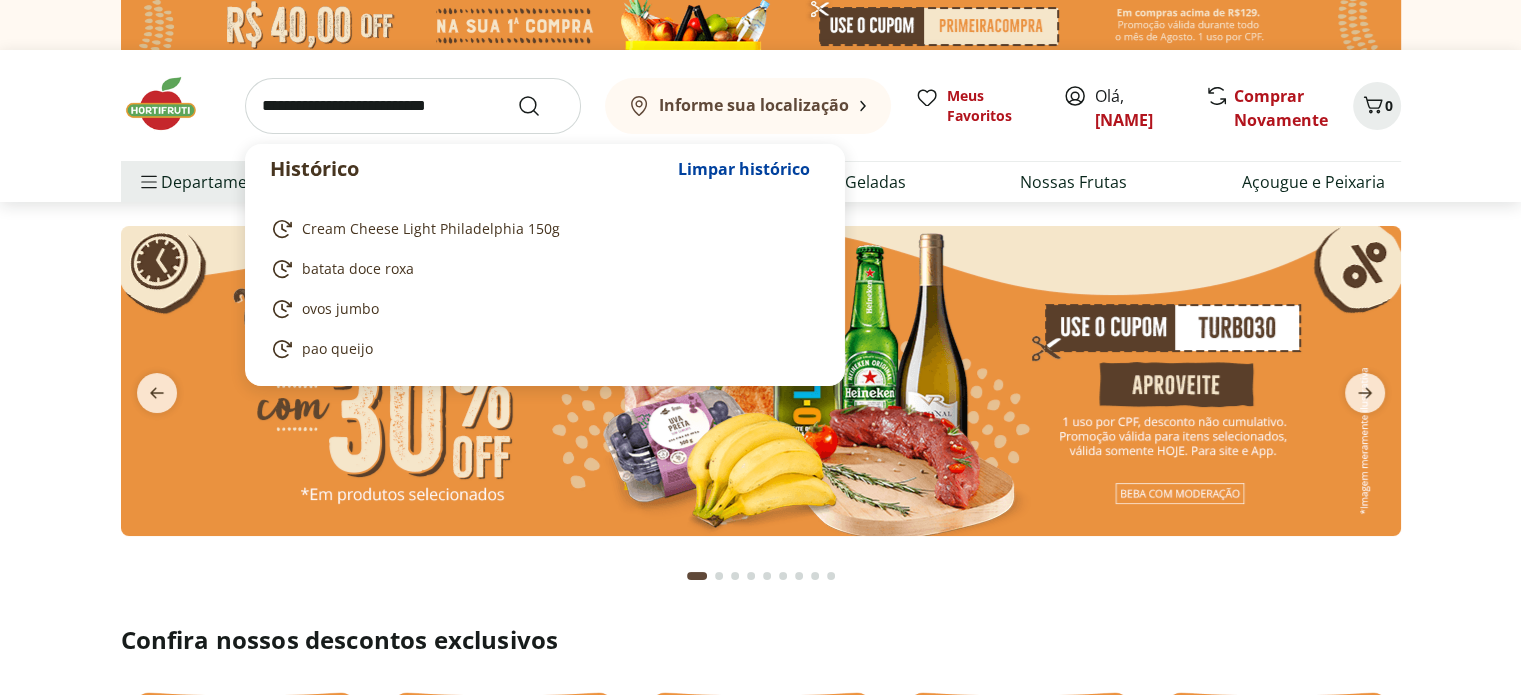 click at bounding box center [413, 106] 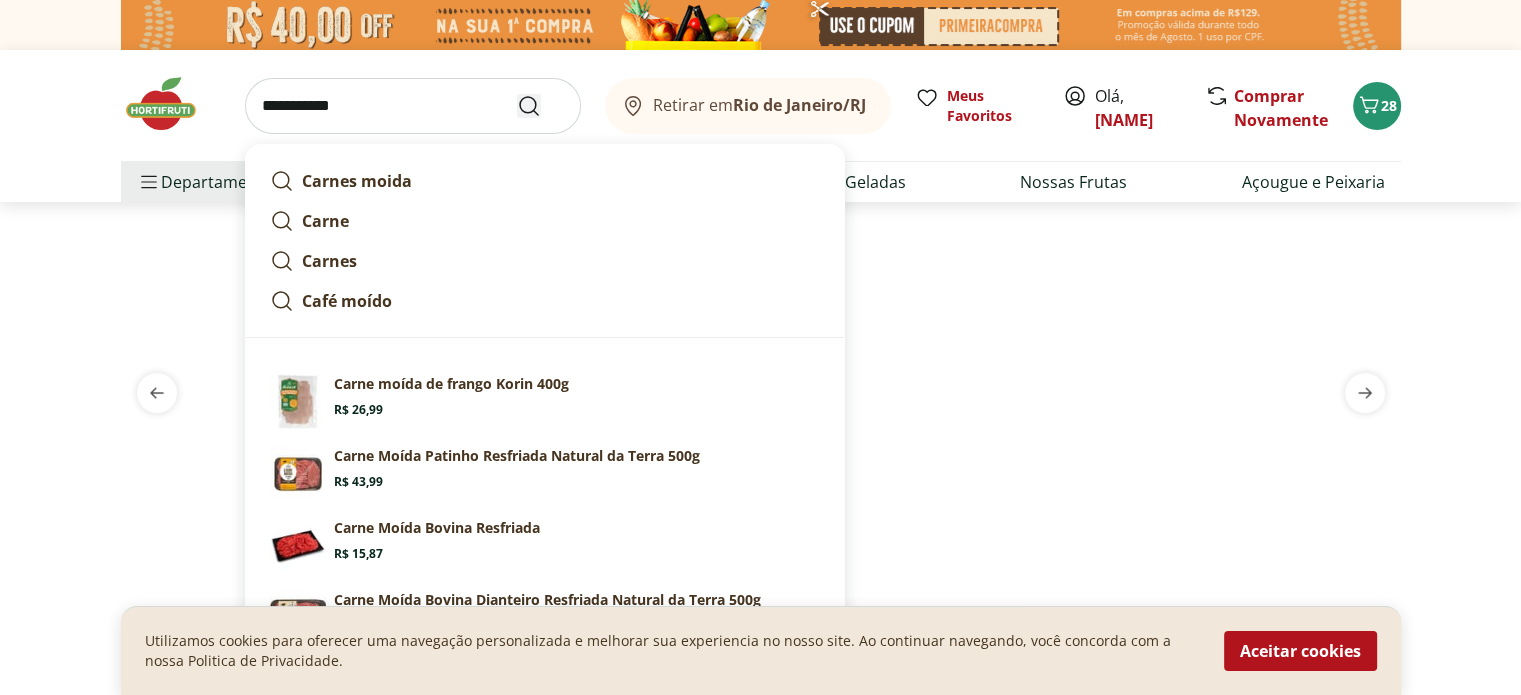 type on "**********" 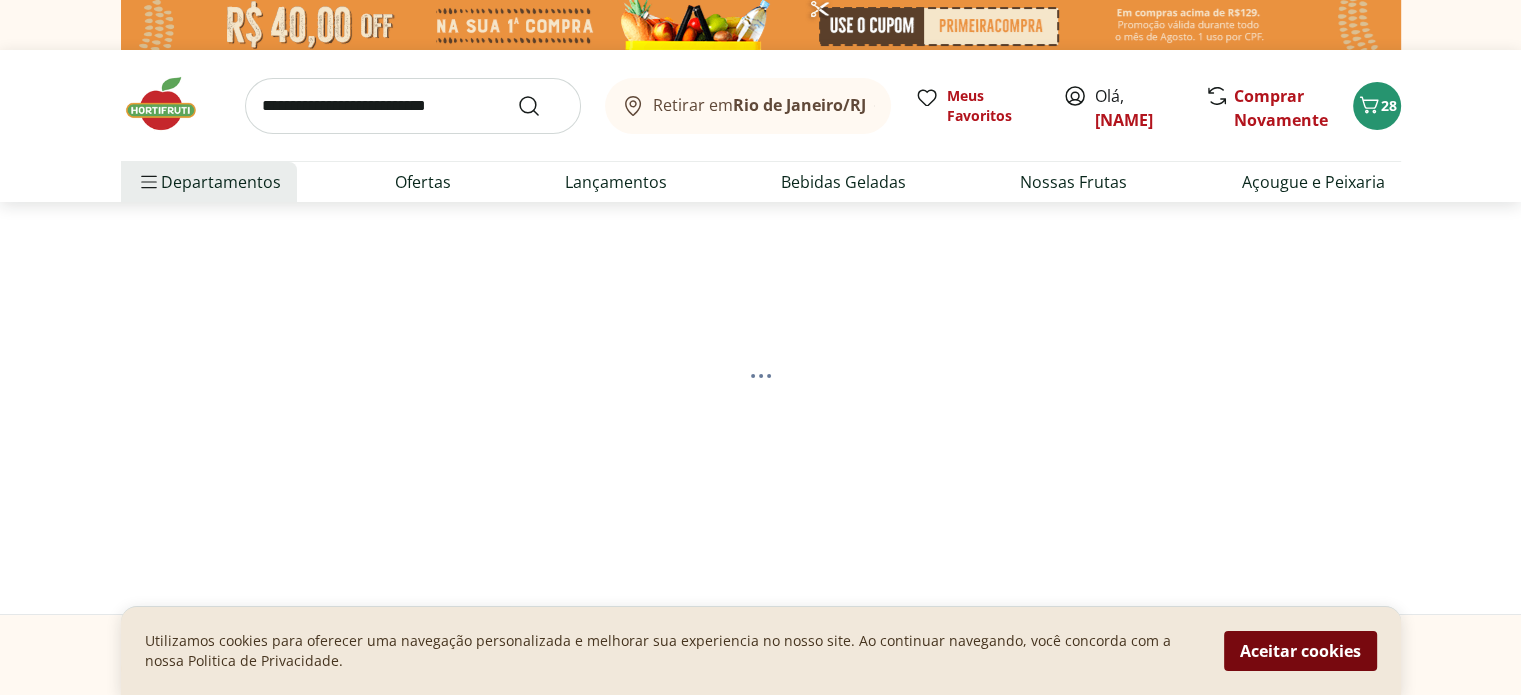 click on "Aceitar cookies" at bounding box center (1300, 651) 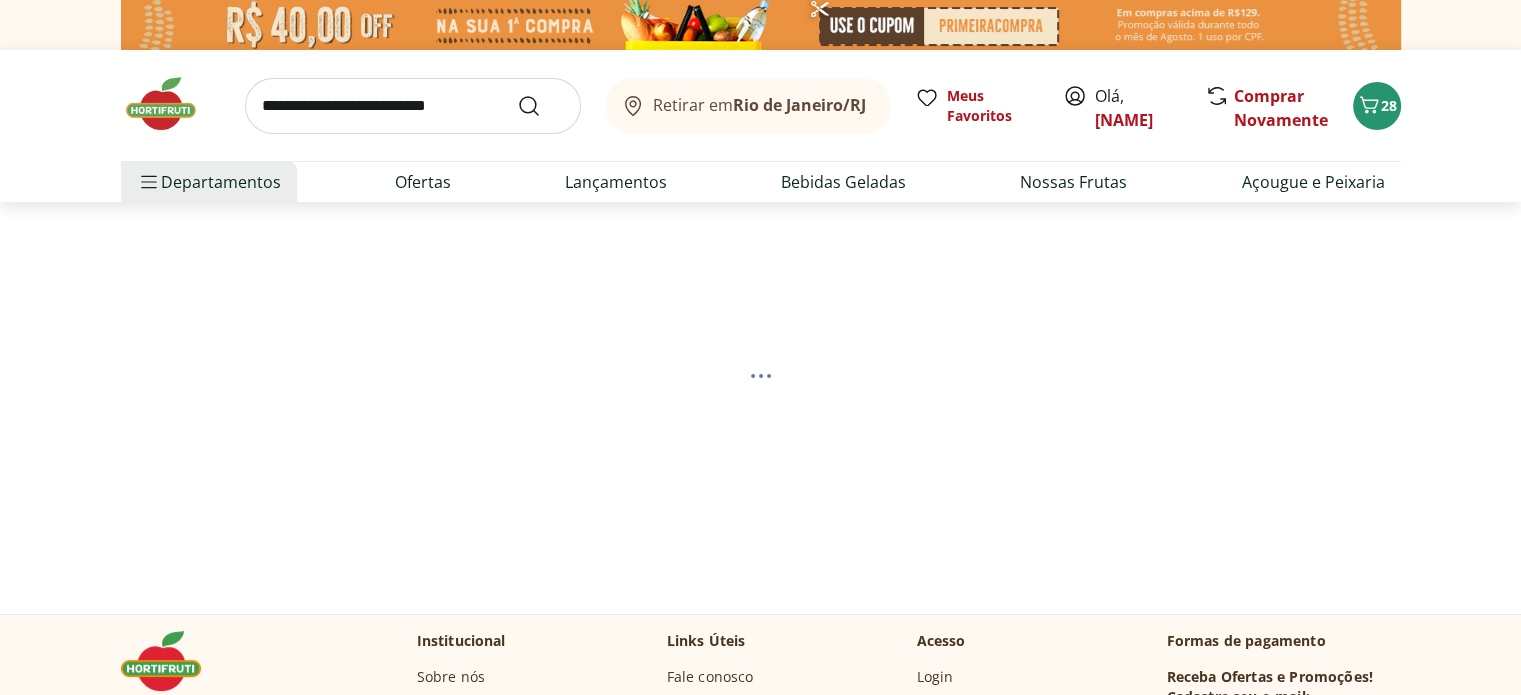 select on "**********" 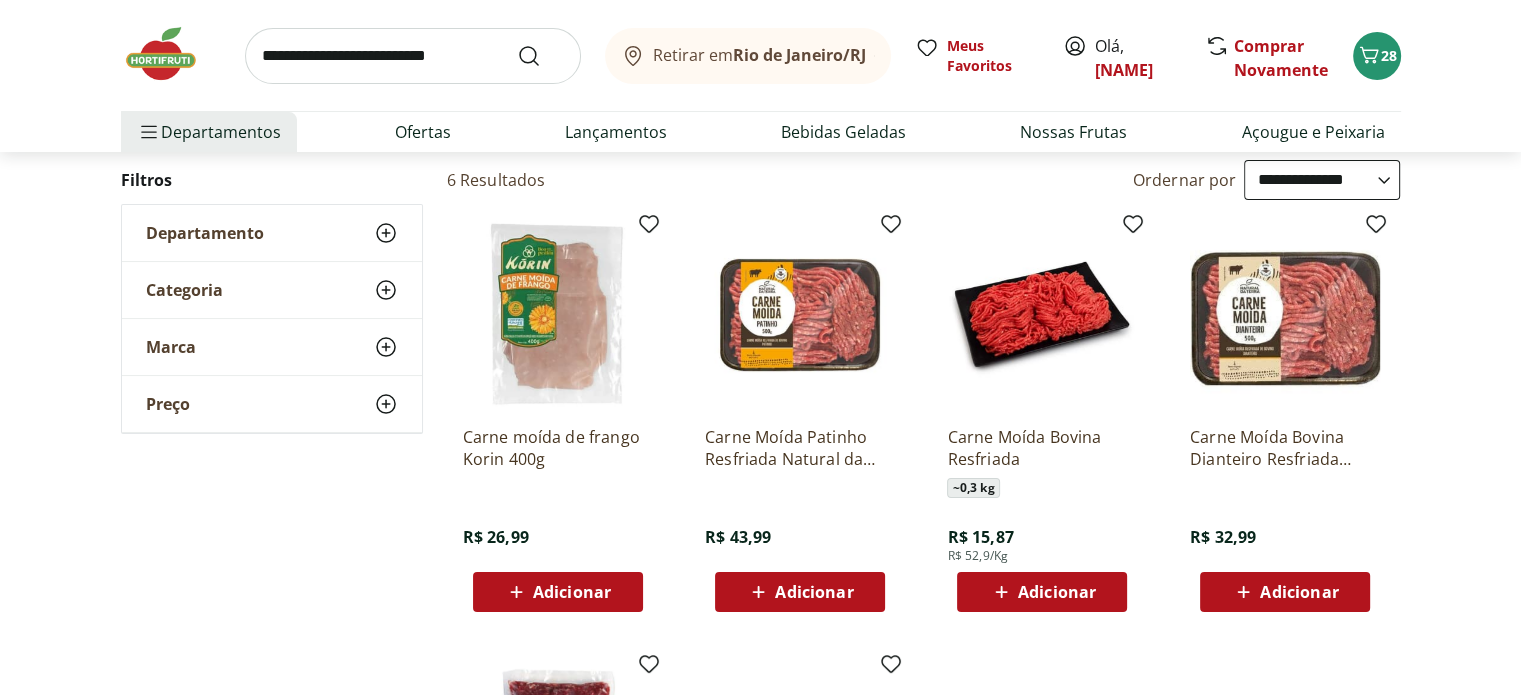 scroll, scrollTop: 300, scrollLeft: 0, axis: vertical 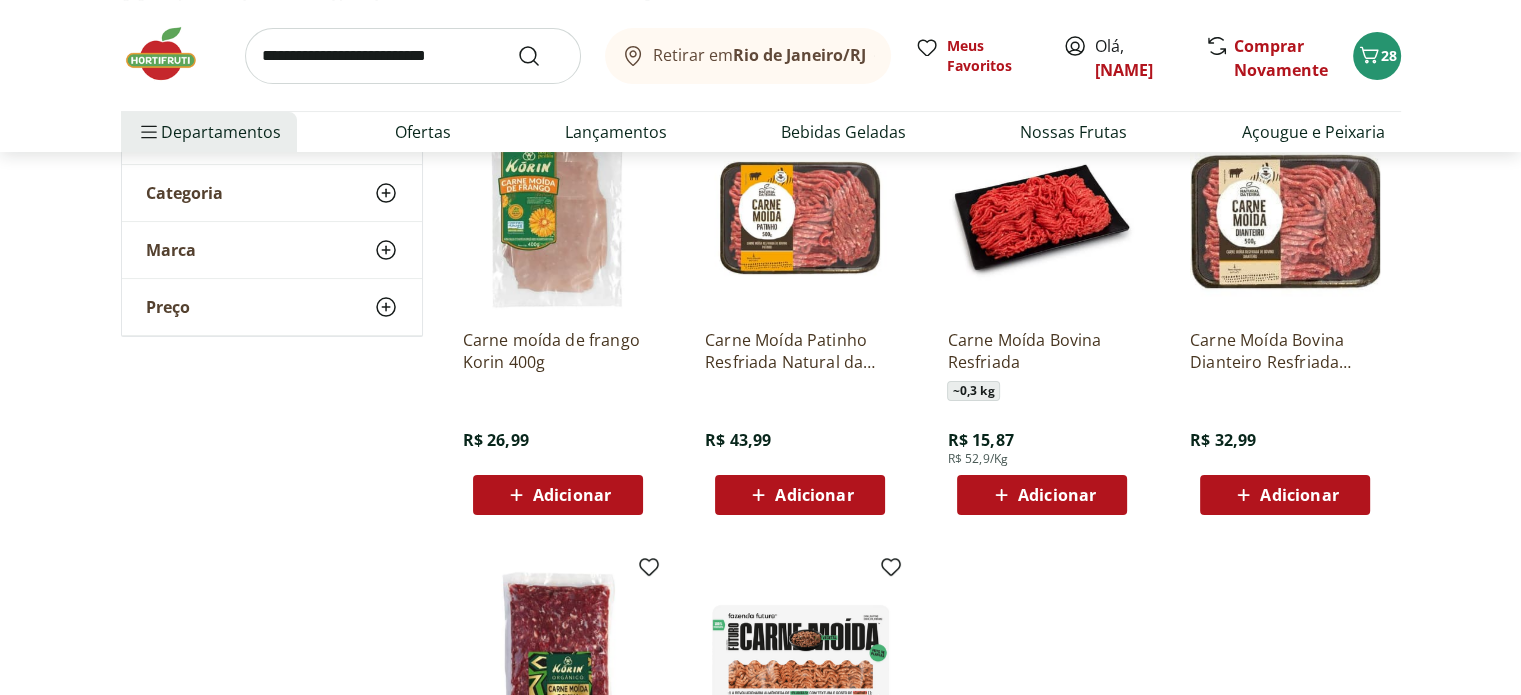 click at bounding box center (800, 218) 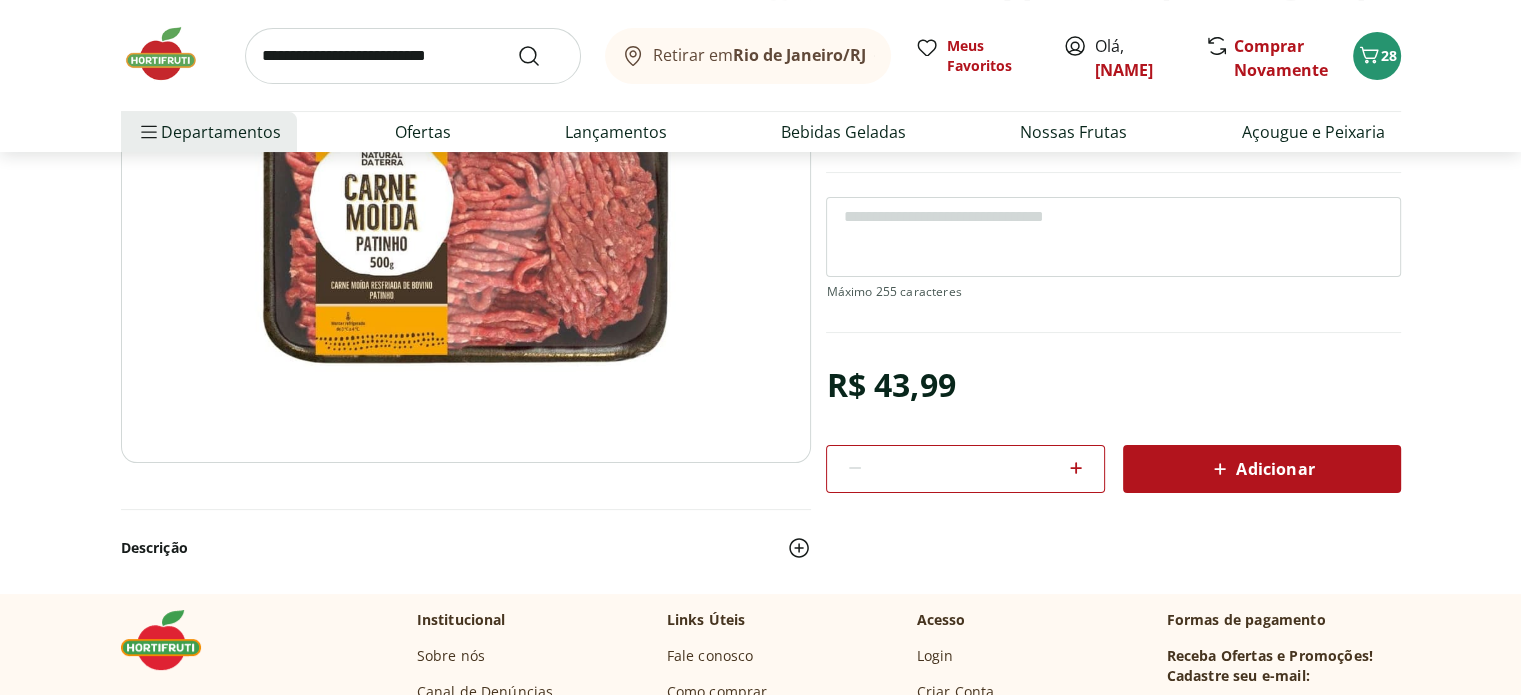 scroll, scrollTop: 300, scrollLeft: 0, axis: vertical 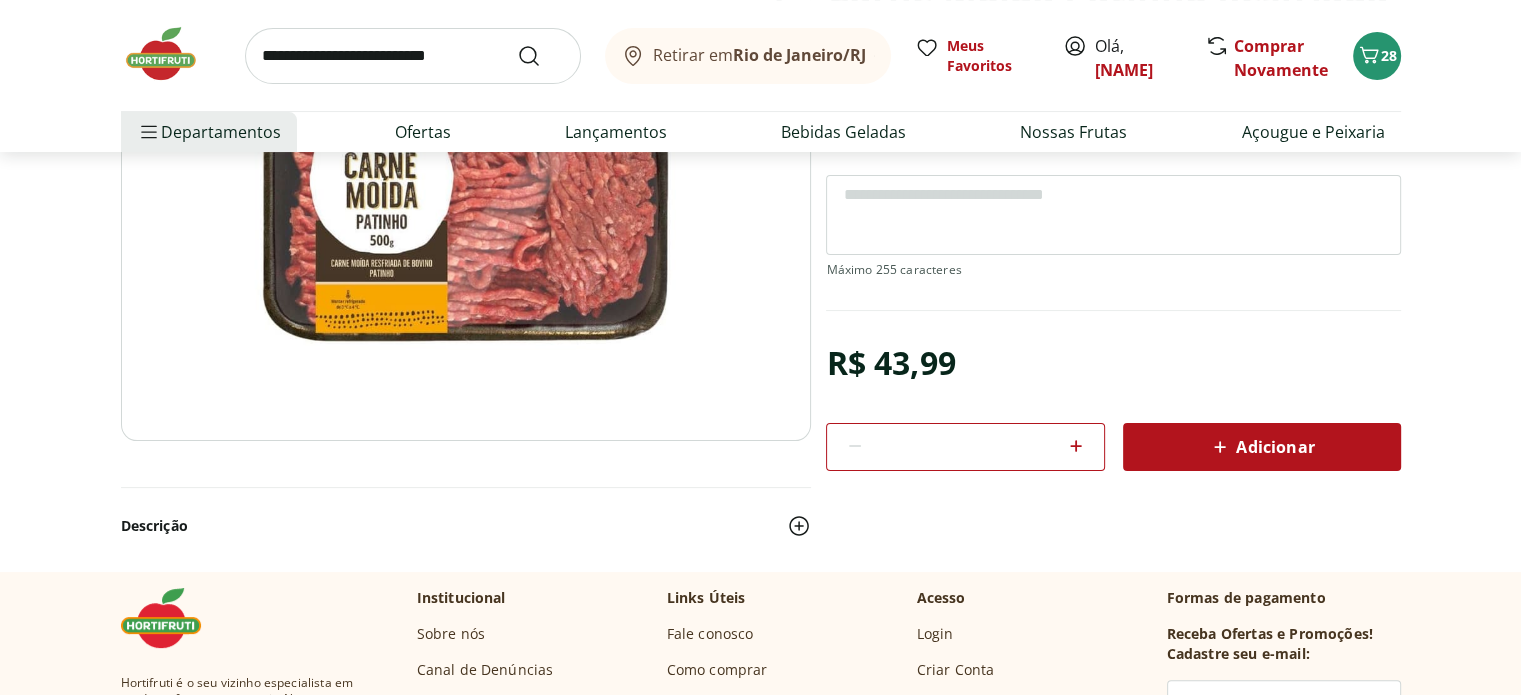 click 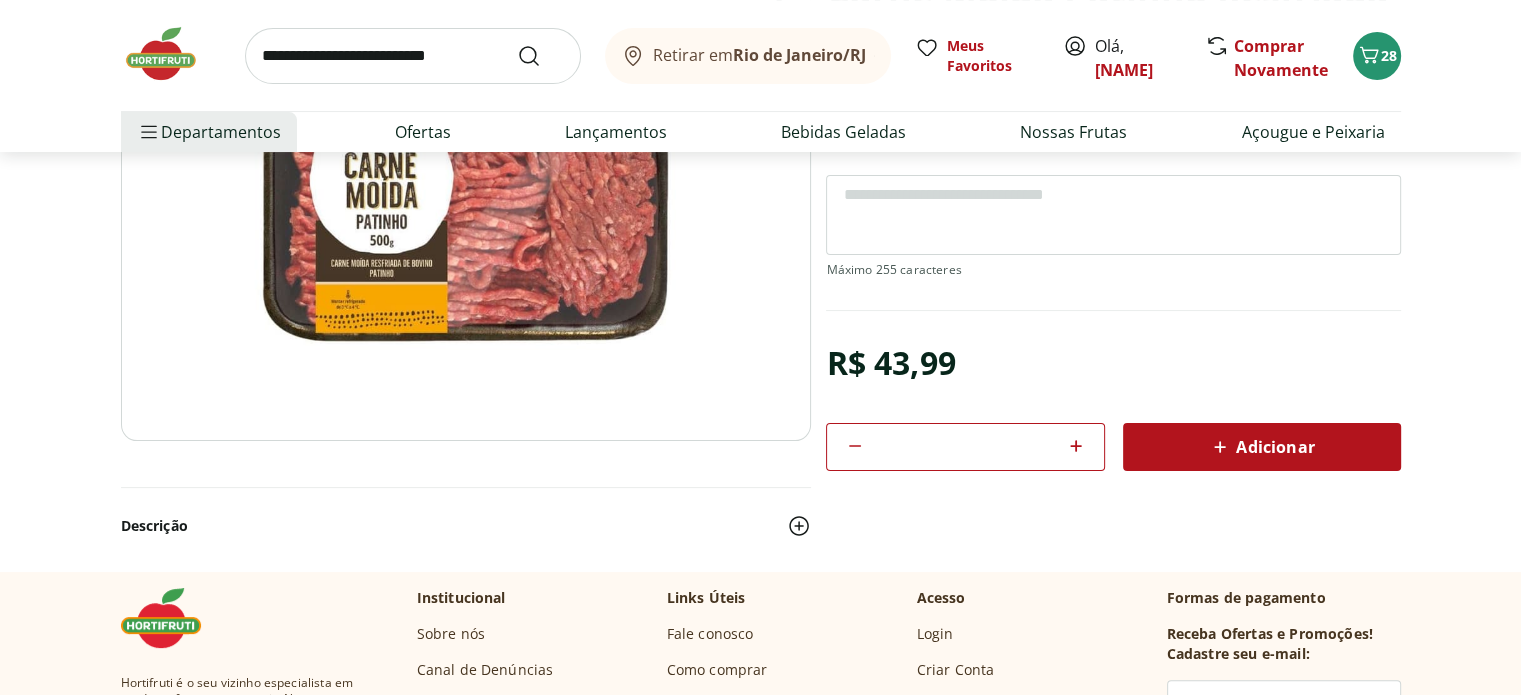 click 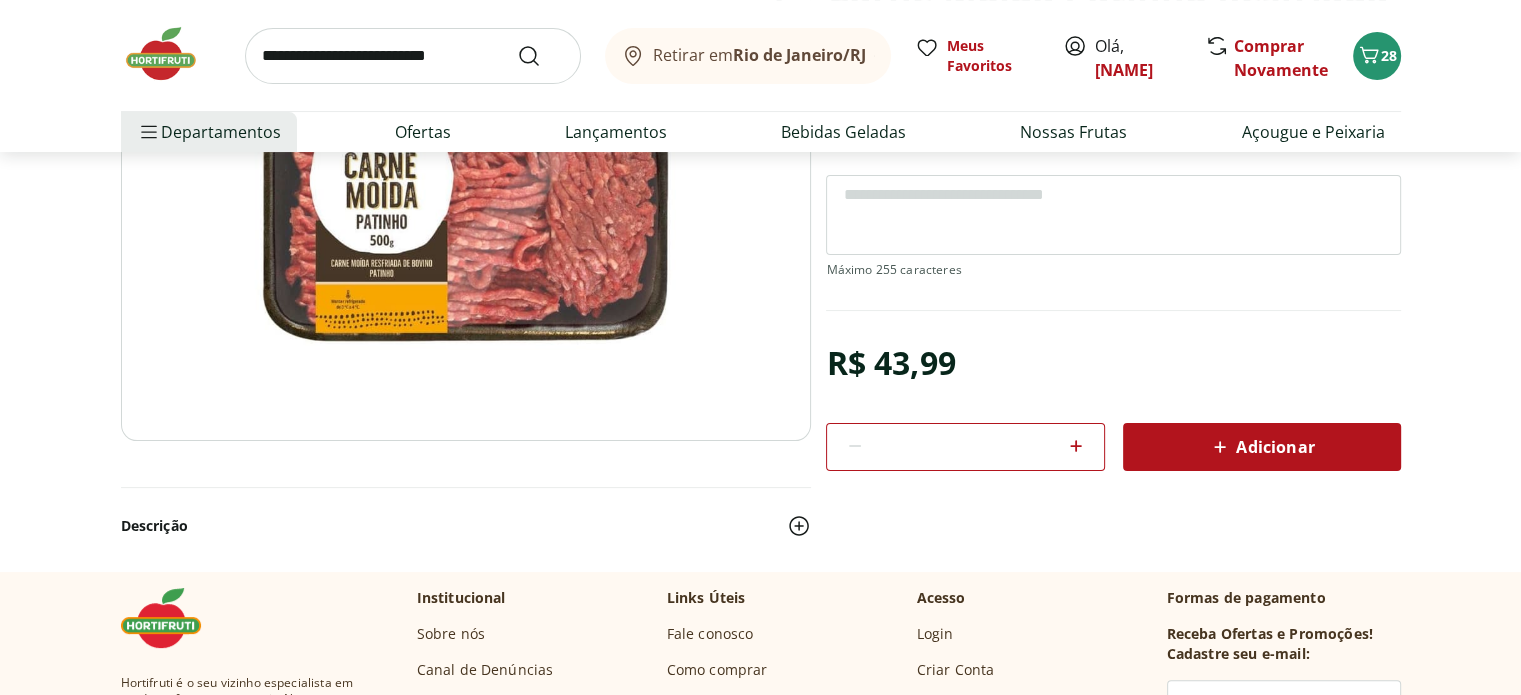 click on "Adicionar" at bounding box center [1261, 447] 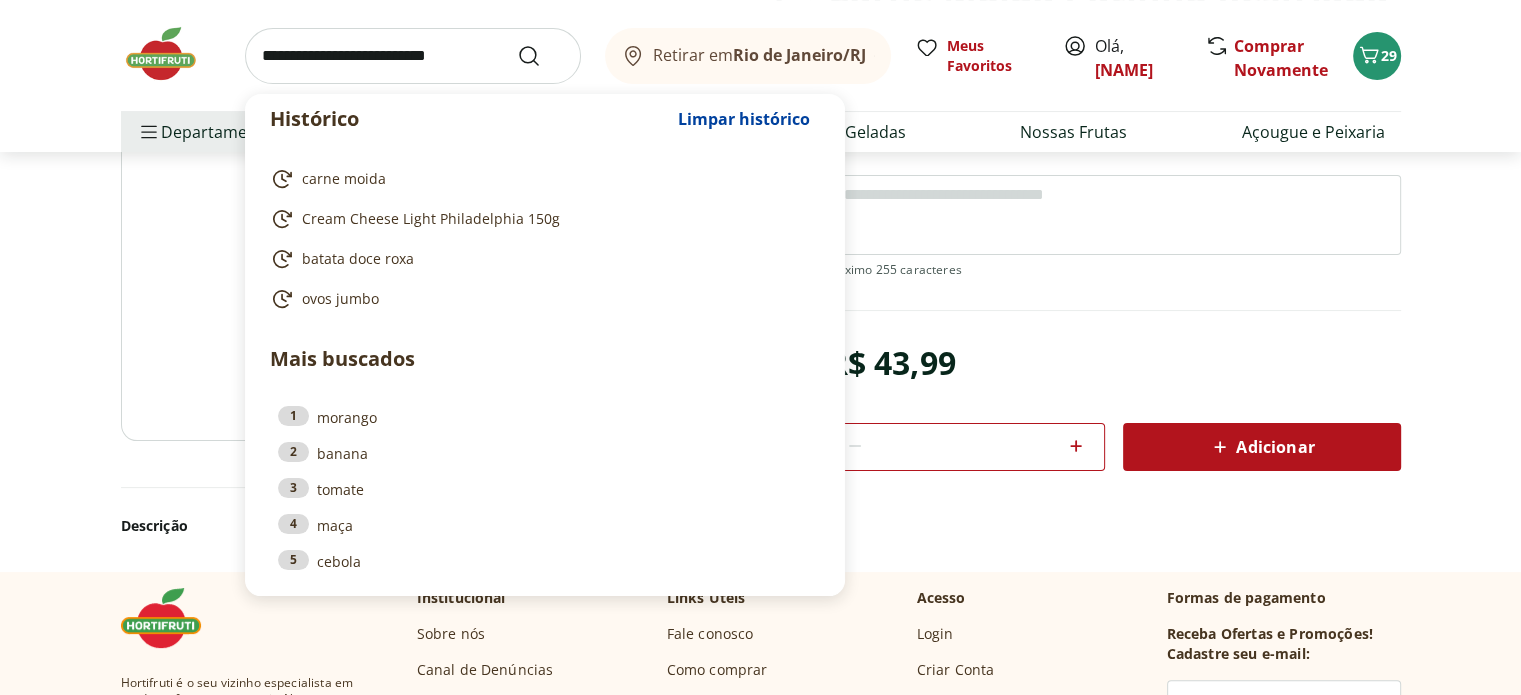 click at bounding box center (413, 56) 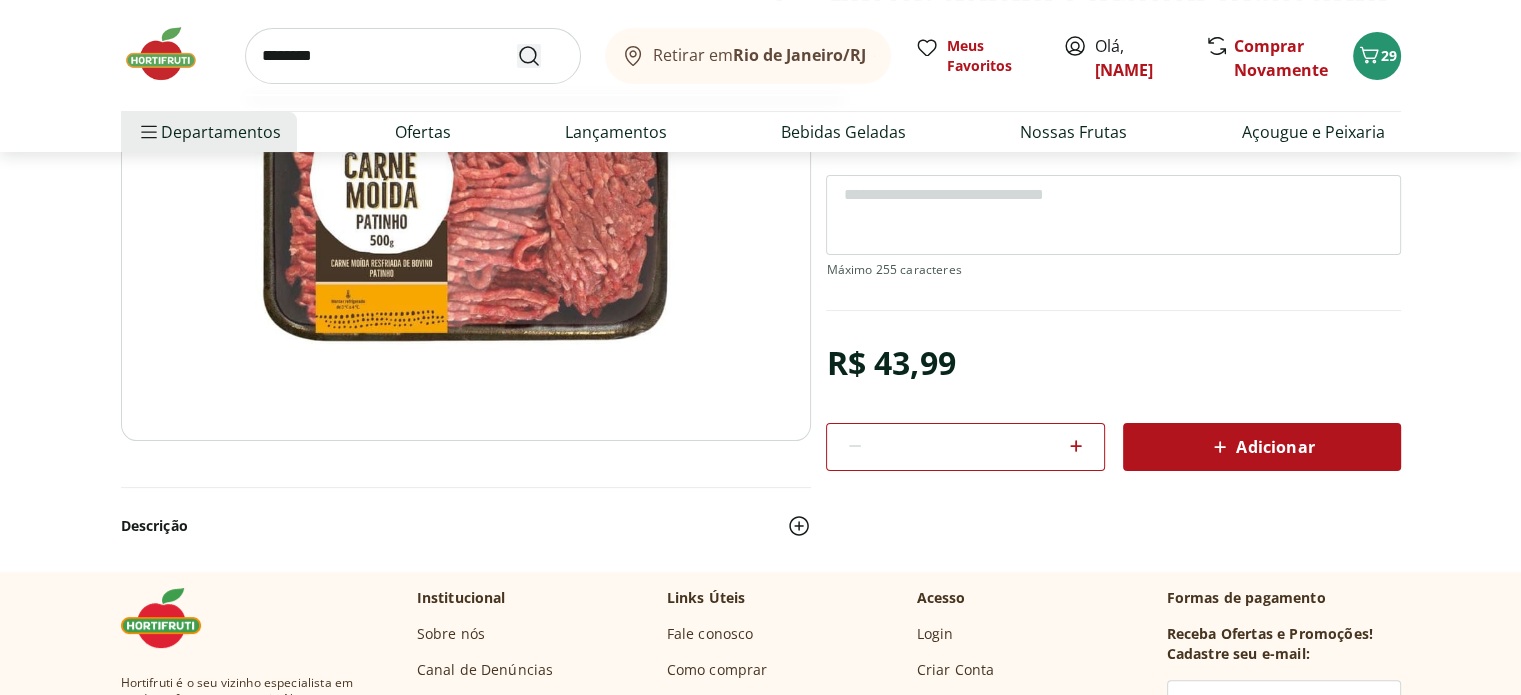 type on "********" 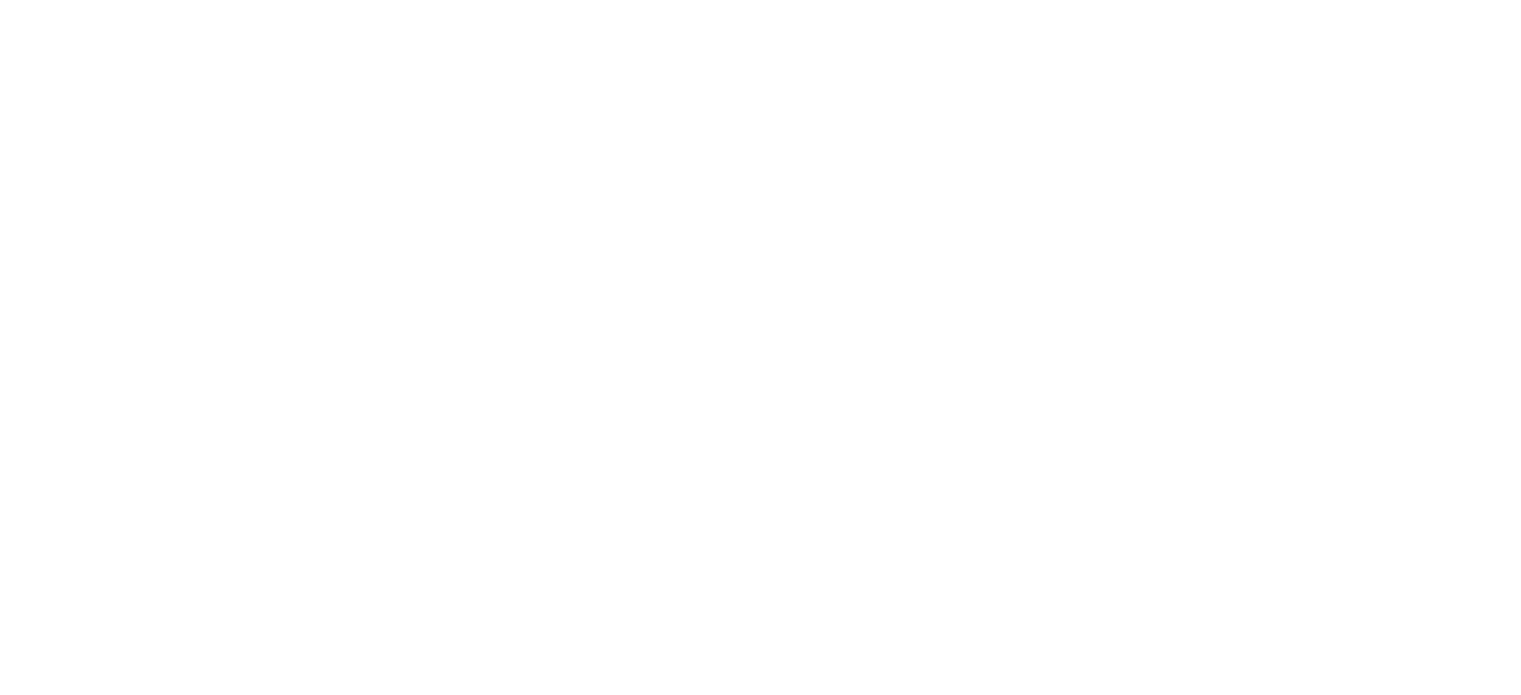 scroll, scrollTop: 0, scrollLeft: 0, axis: both 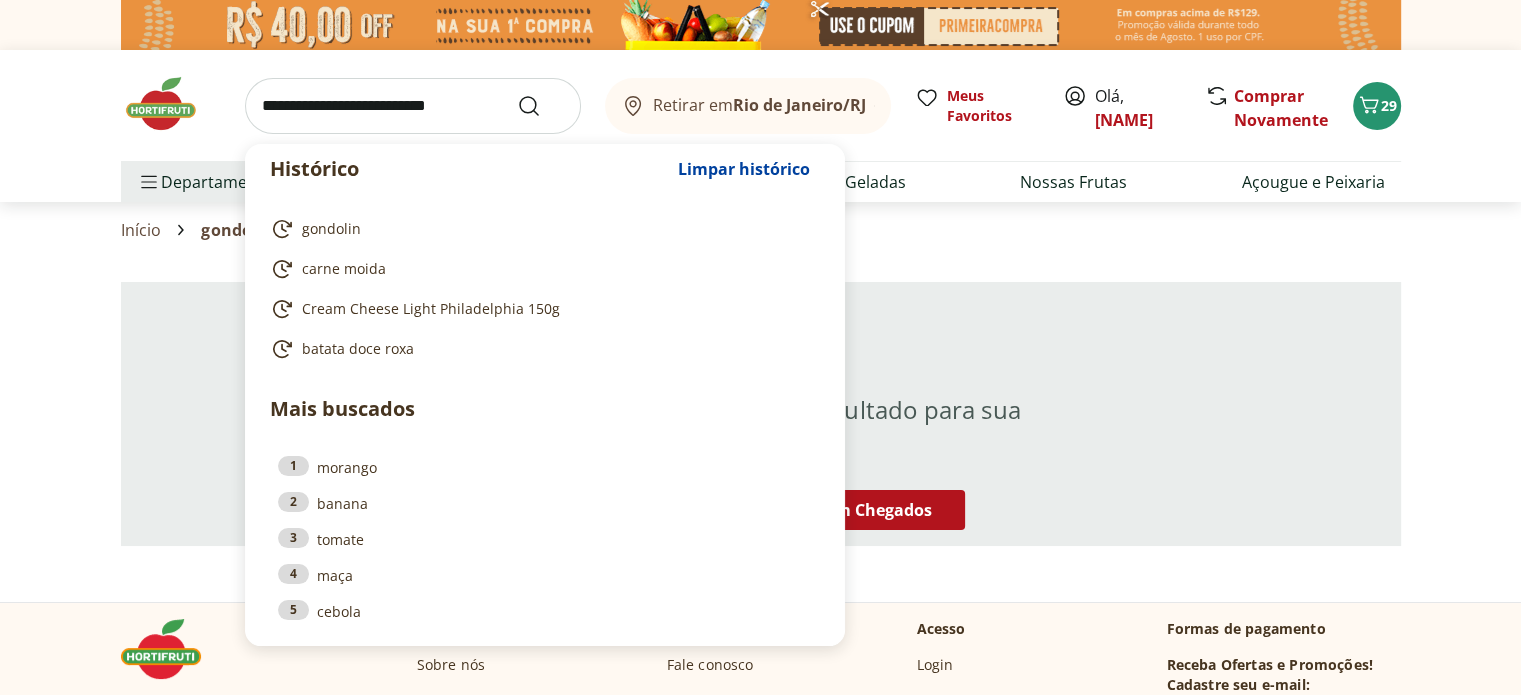 click at bounding box center [413, 106] 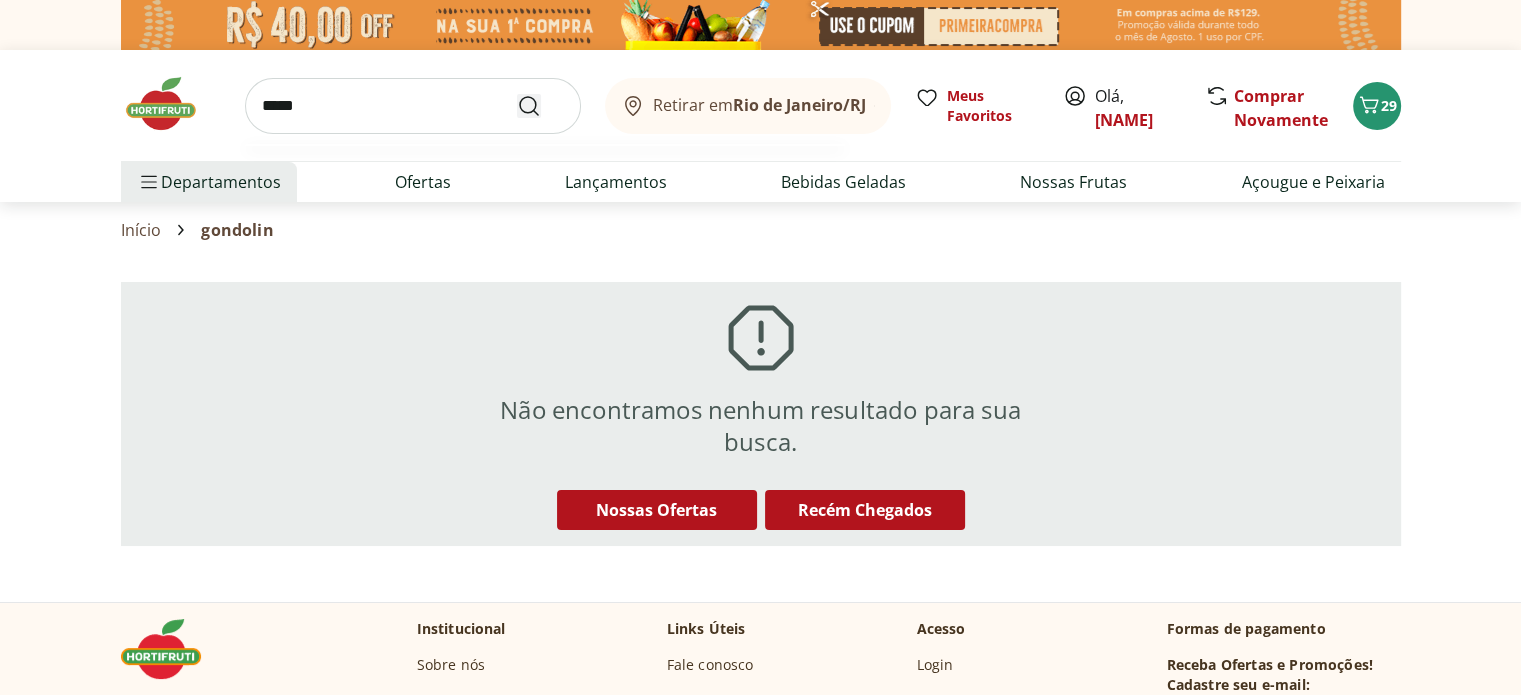 type on "*****" 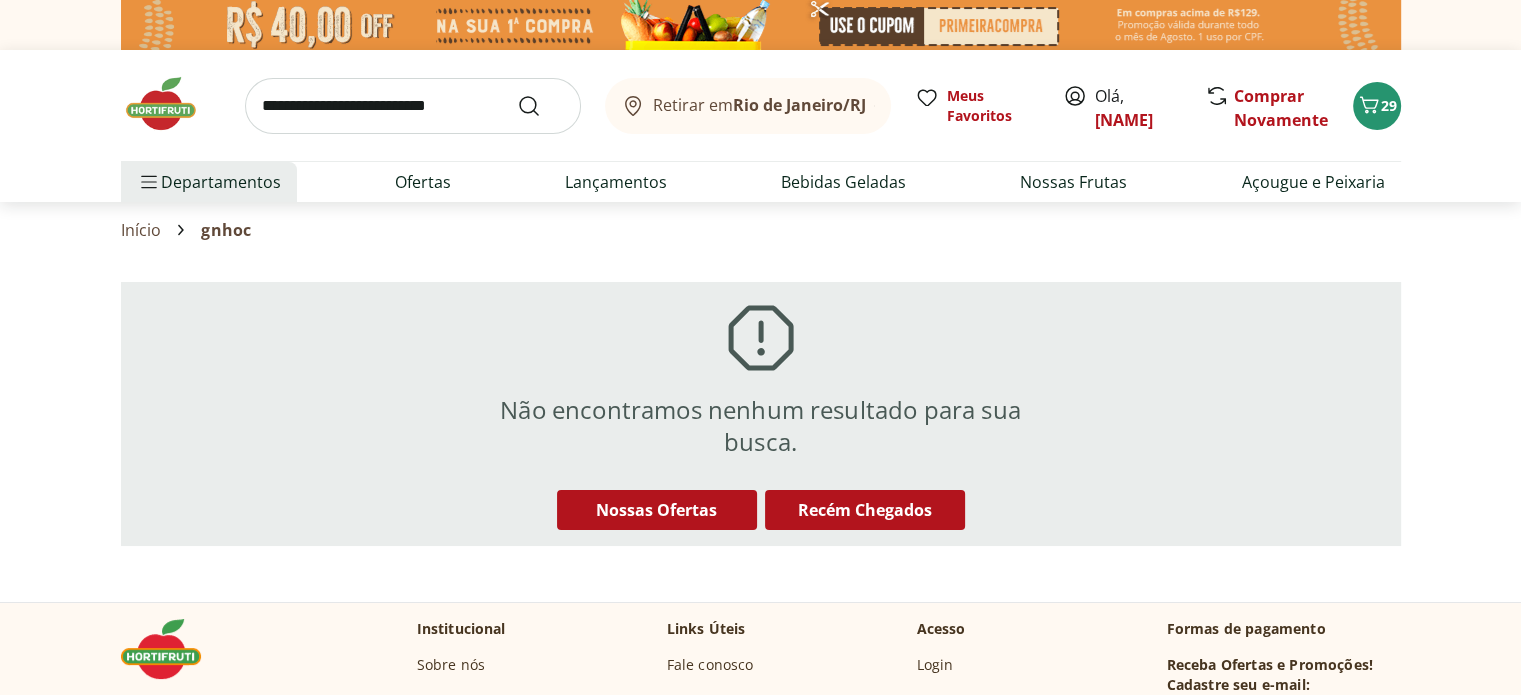 click at bounding box center (413, 106) 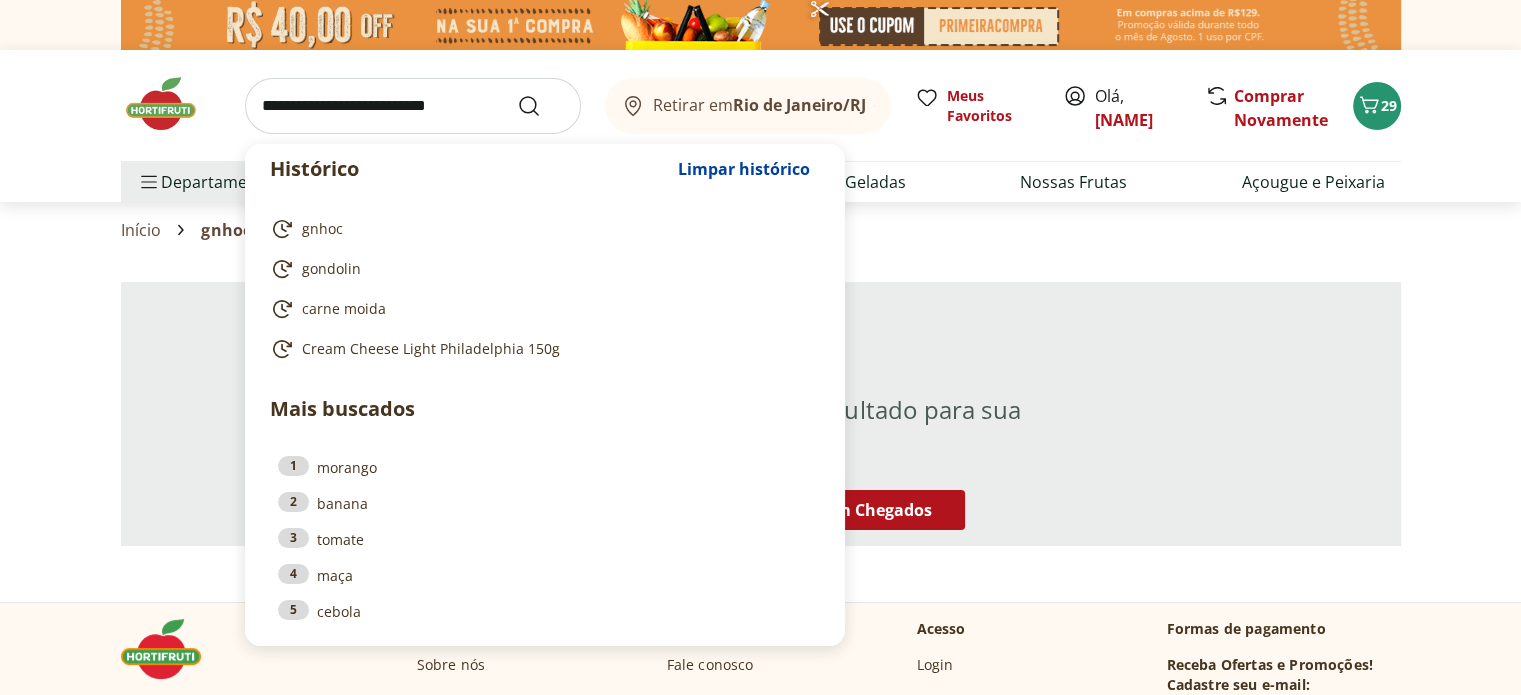 type on "*" 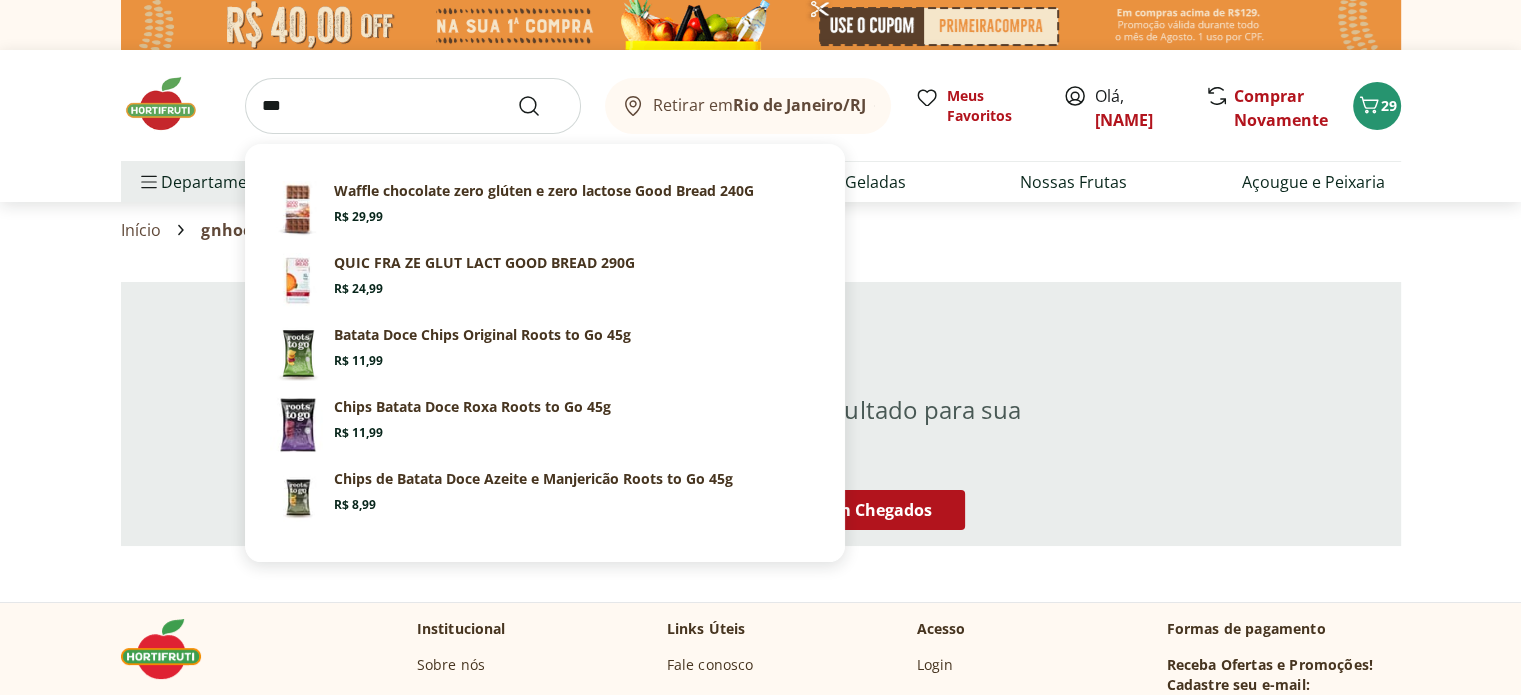 click on "***" at bounding box center (413, 106) 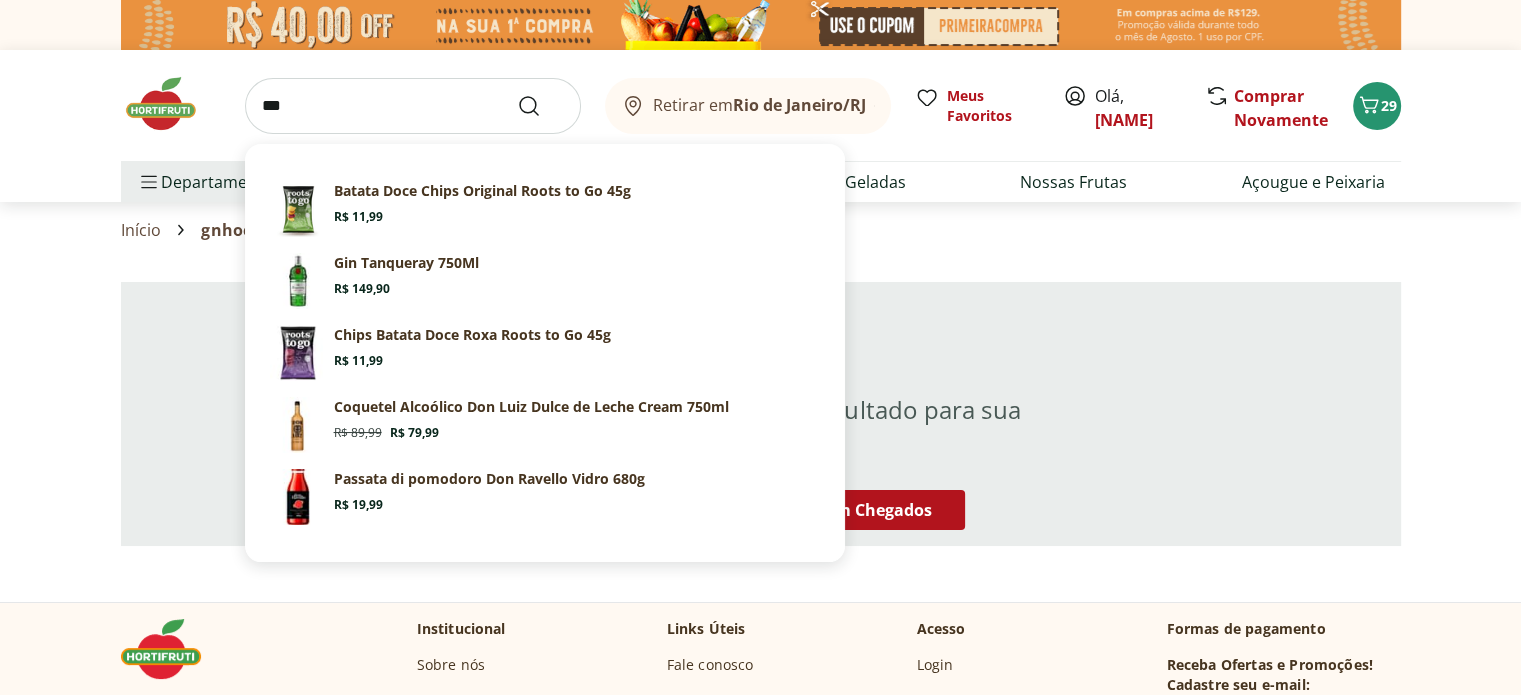 drag, startPoint x: 312, startPoint y: 109, endPoint x: 256, endPoint y: 112, distance: 56.0803 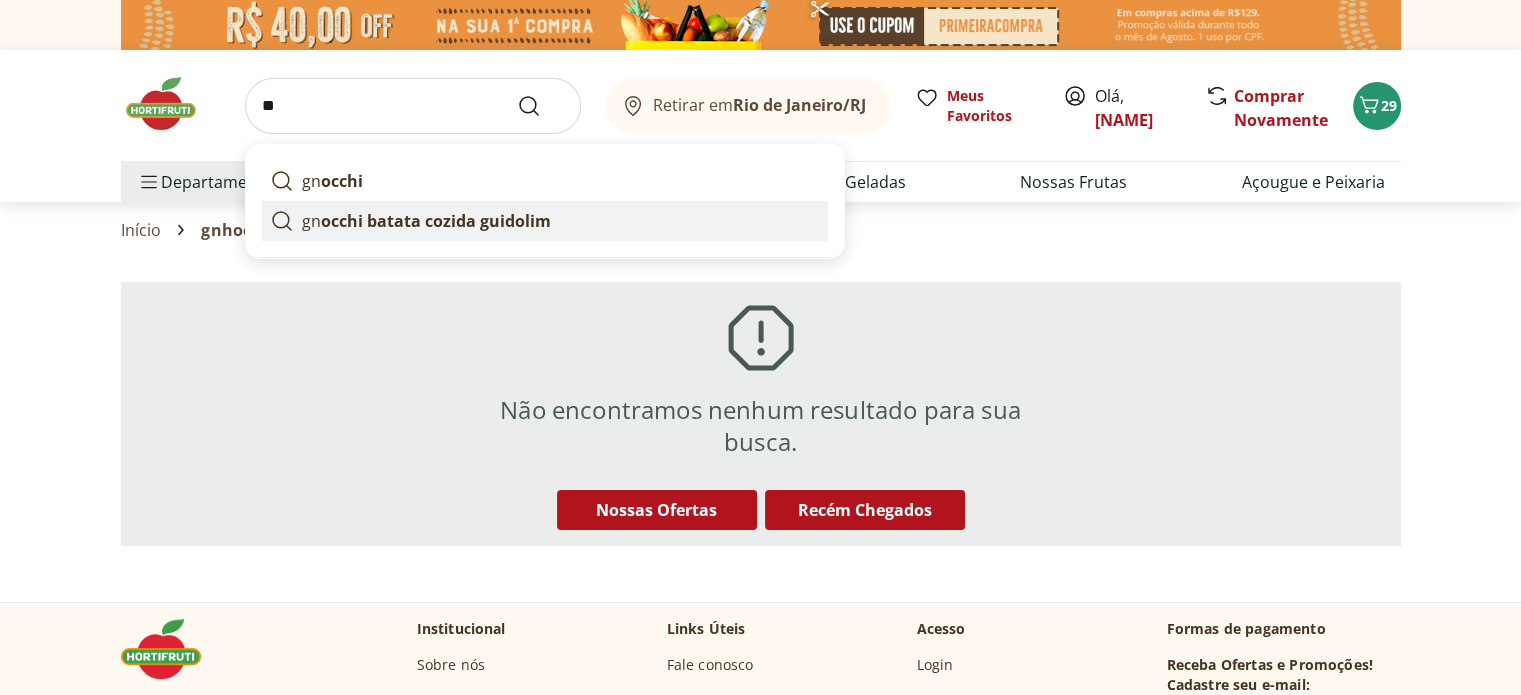 click on "occhi batata cozida guidolim" at bounding box center [436, 221] 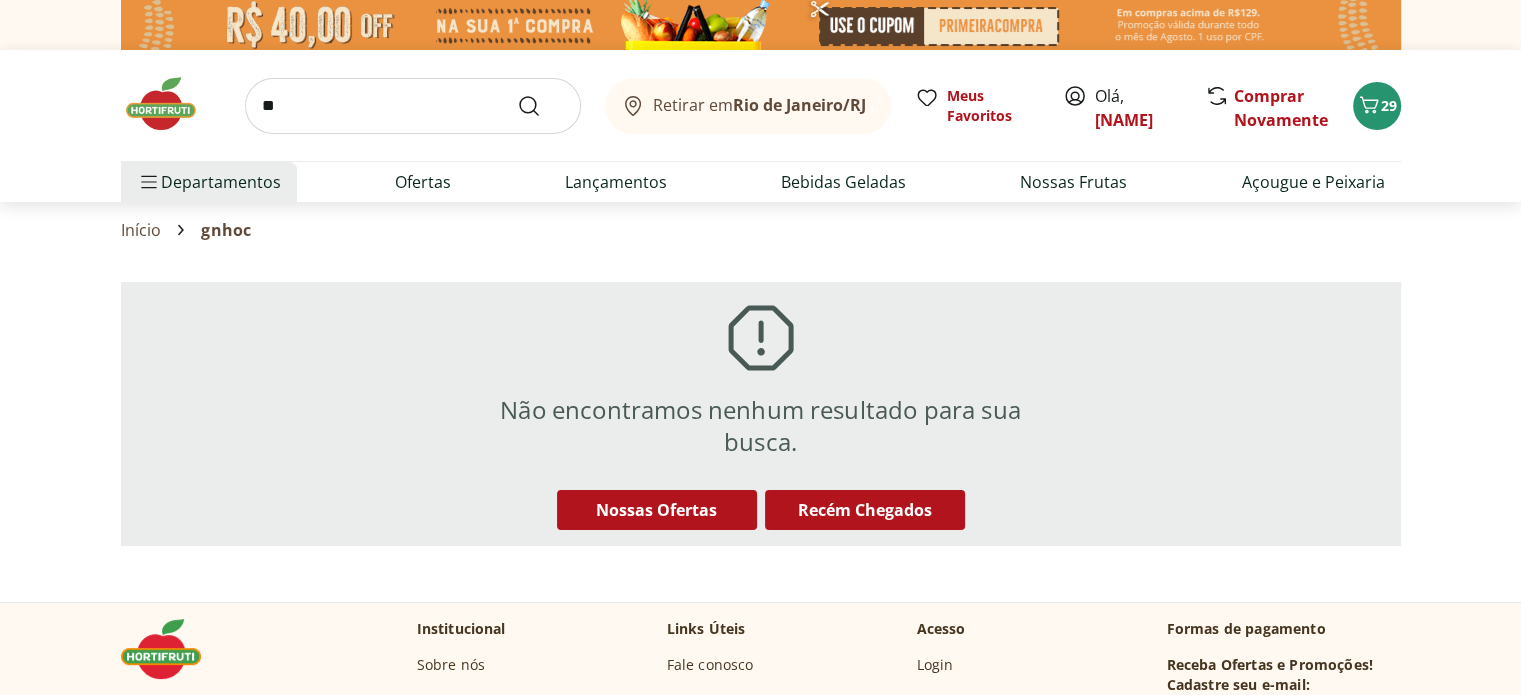 type on "**********" 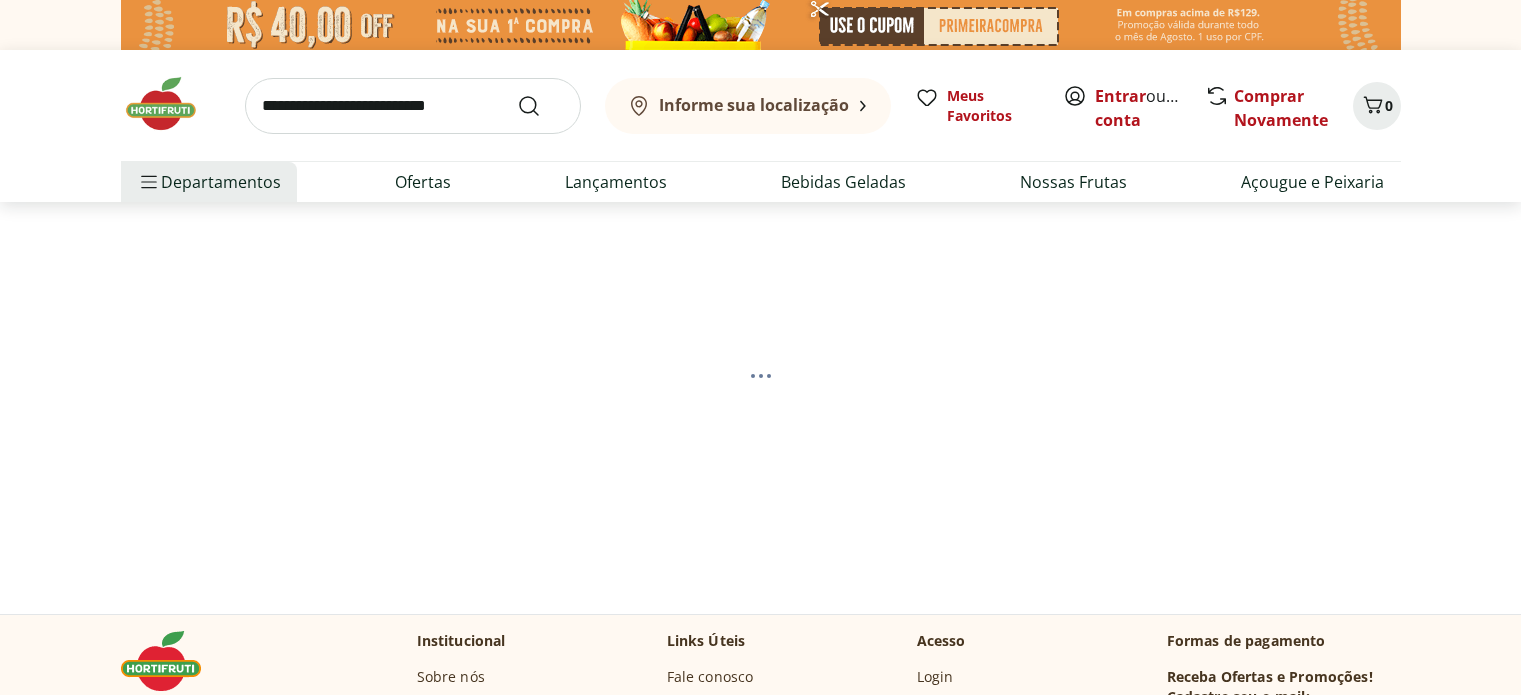 scroll, scrollTop: 0, scrollLeft: 0, axis: both 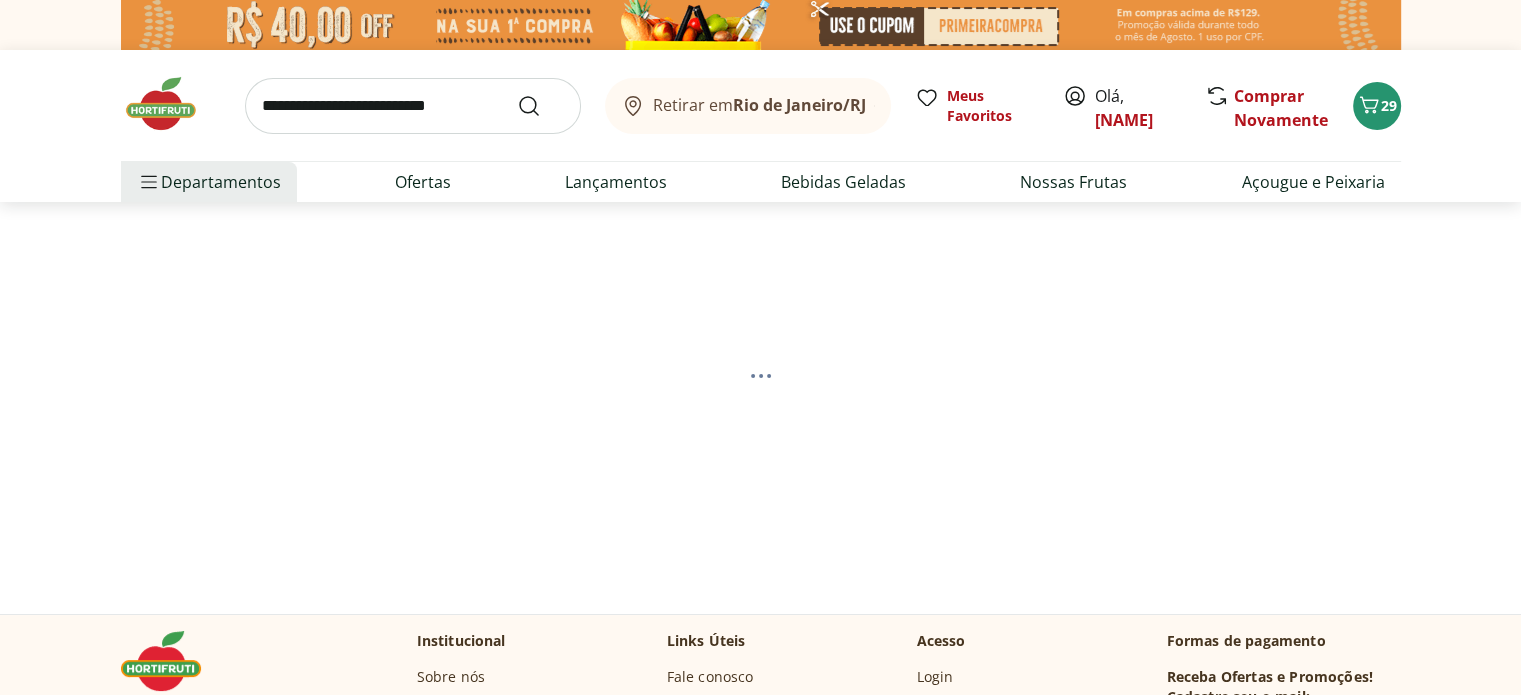 select on "**********" 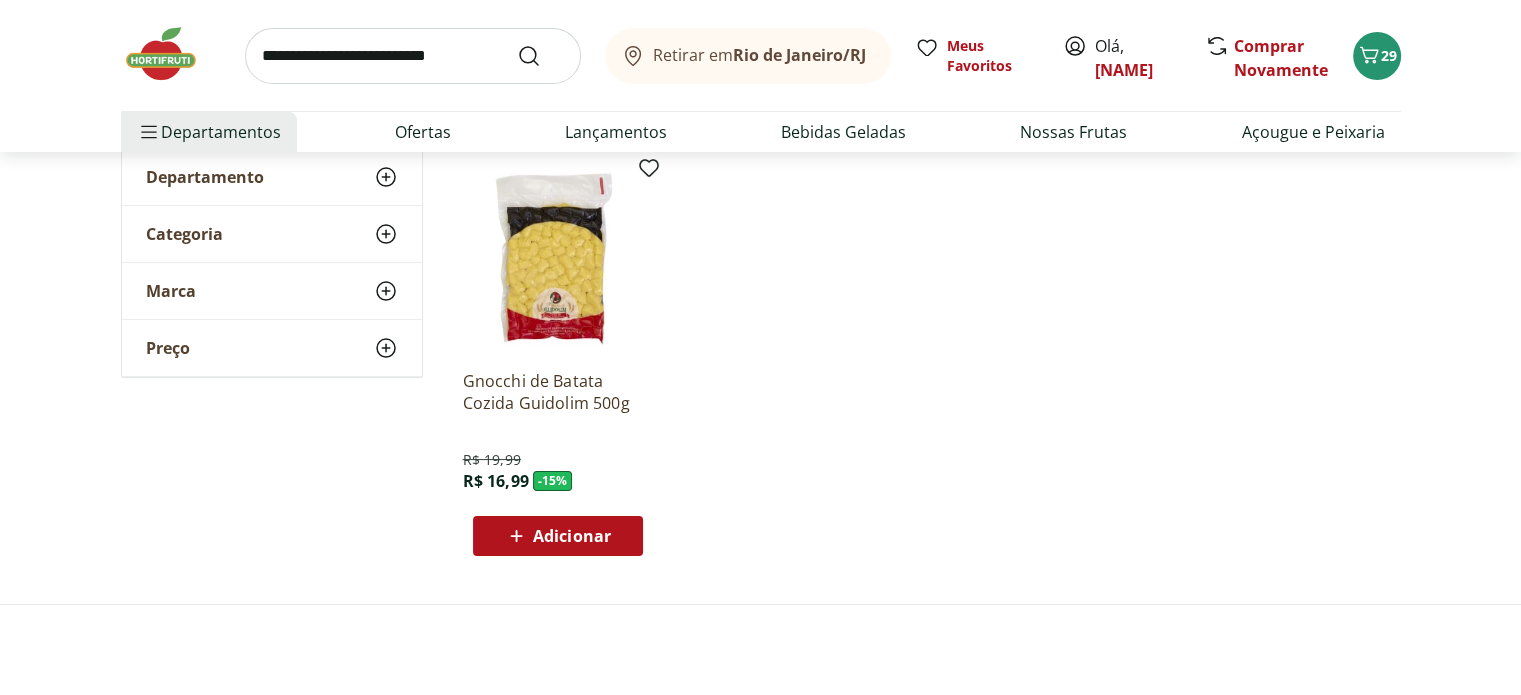 scroll, scrollTop: 300, scrollLeft: 0, axis: vertical 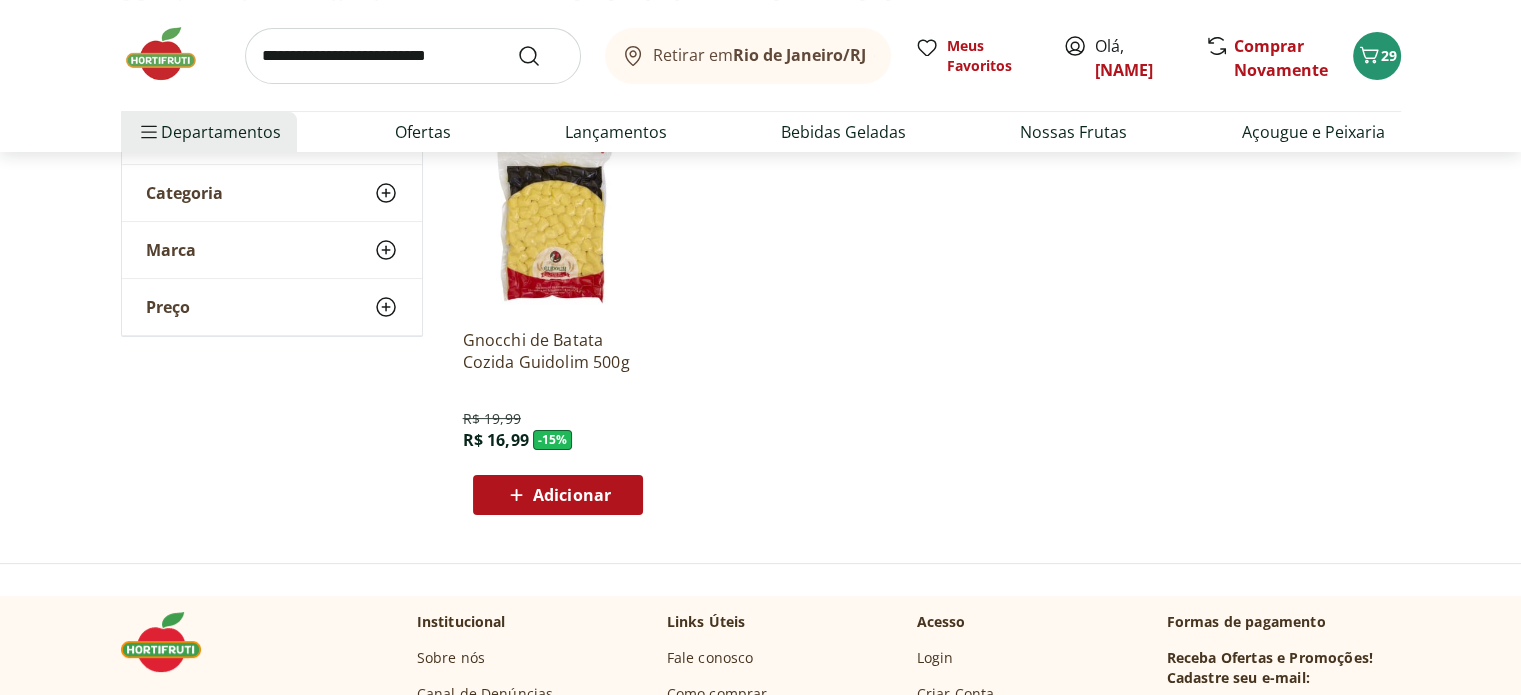 click on "Adicionar" at bounding box center (572, 495) 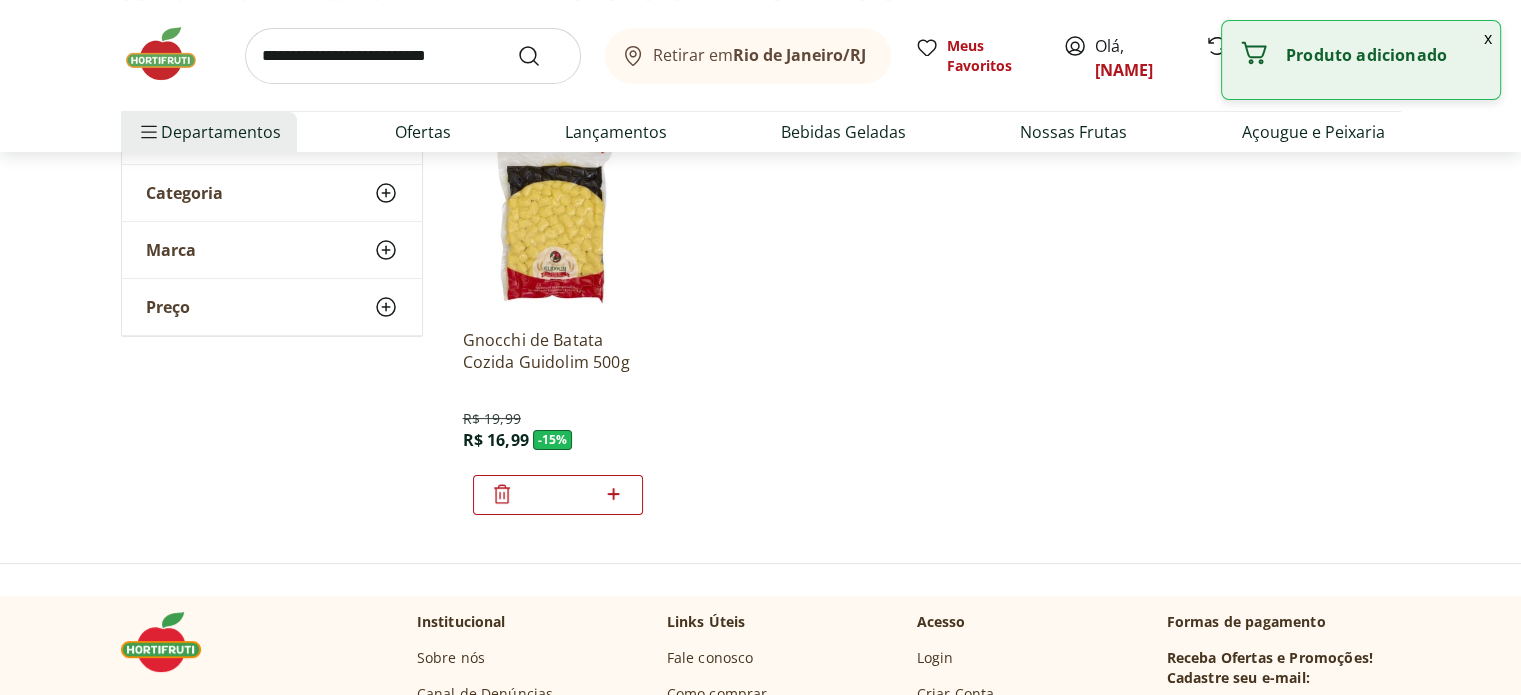 click 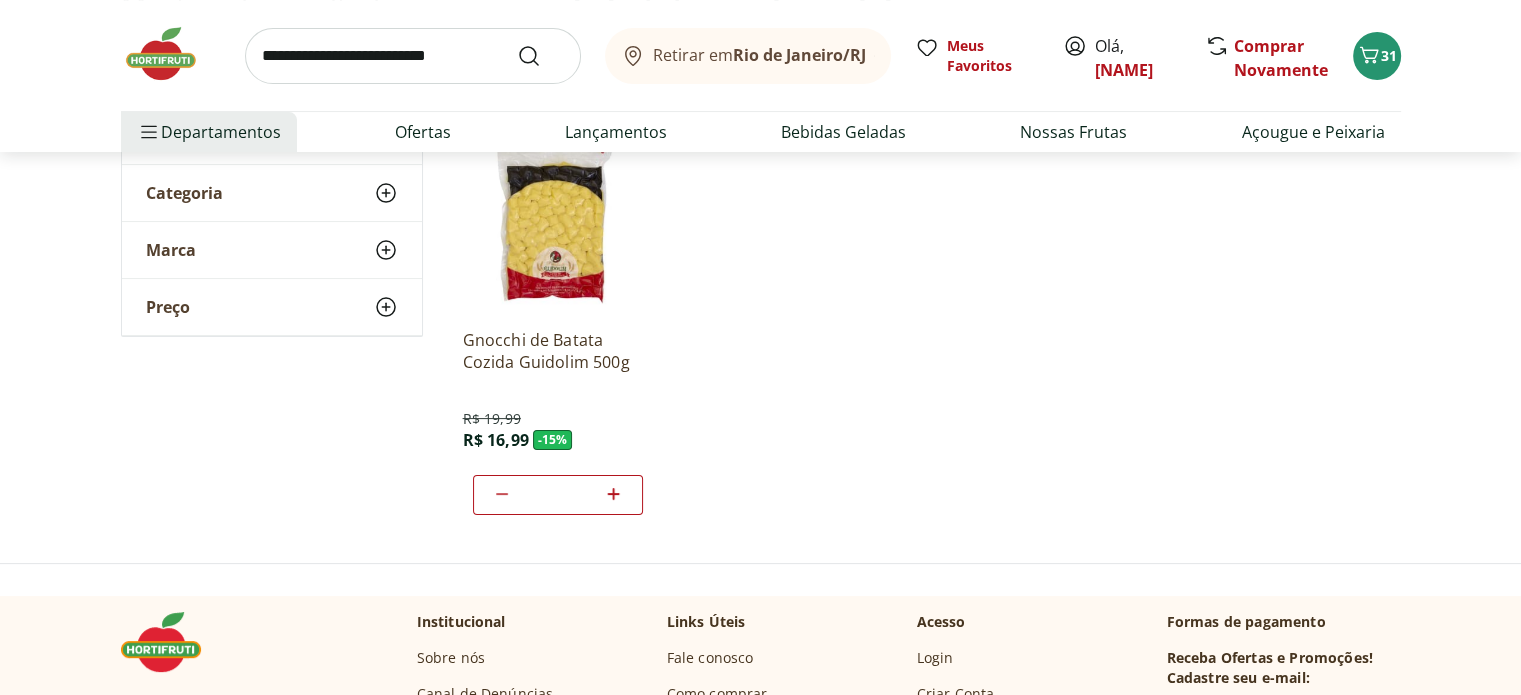 click at bounding box center [413, 56] 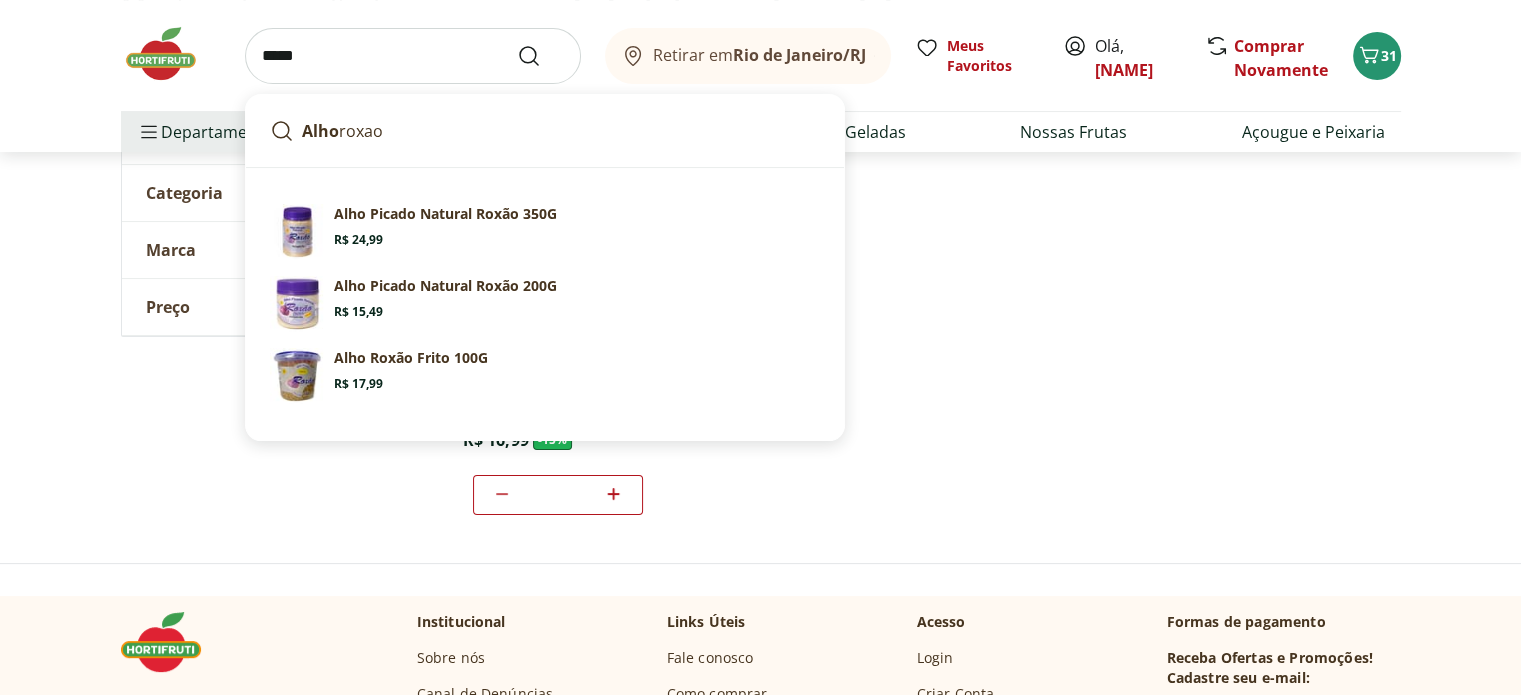 type on "*****" 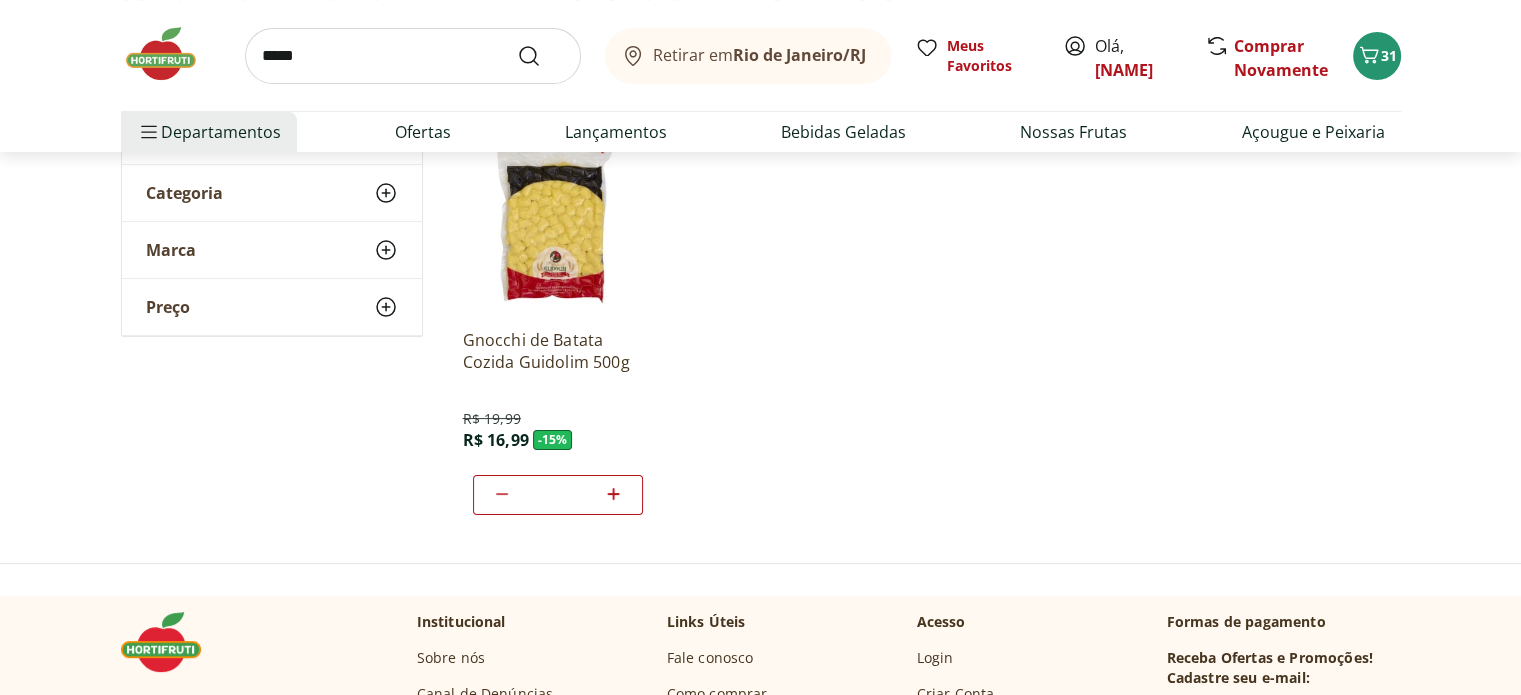 scroll, scrollTop: 0, scrollLeft: 0, axis: both 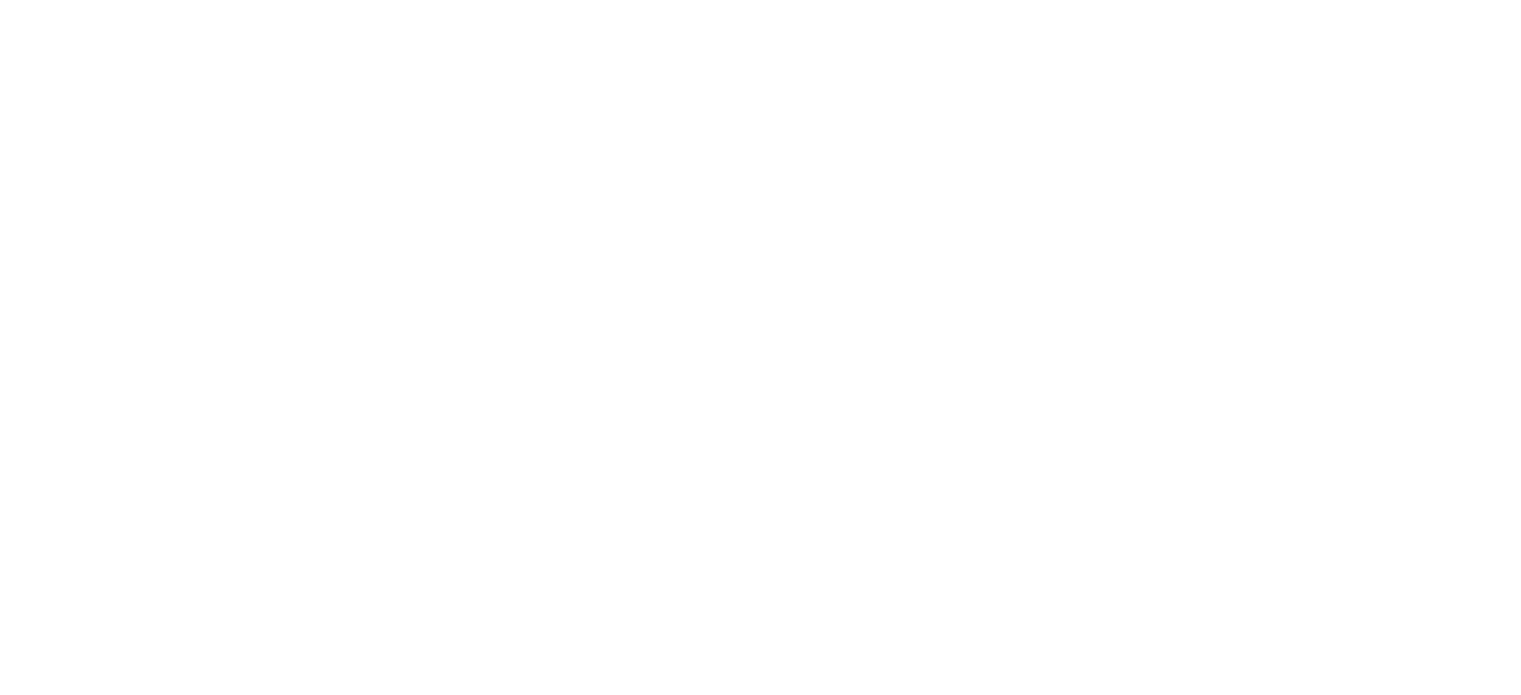 select on "**********" 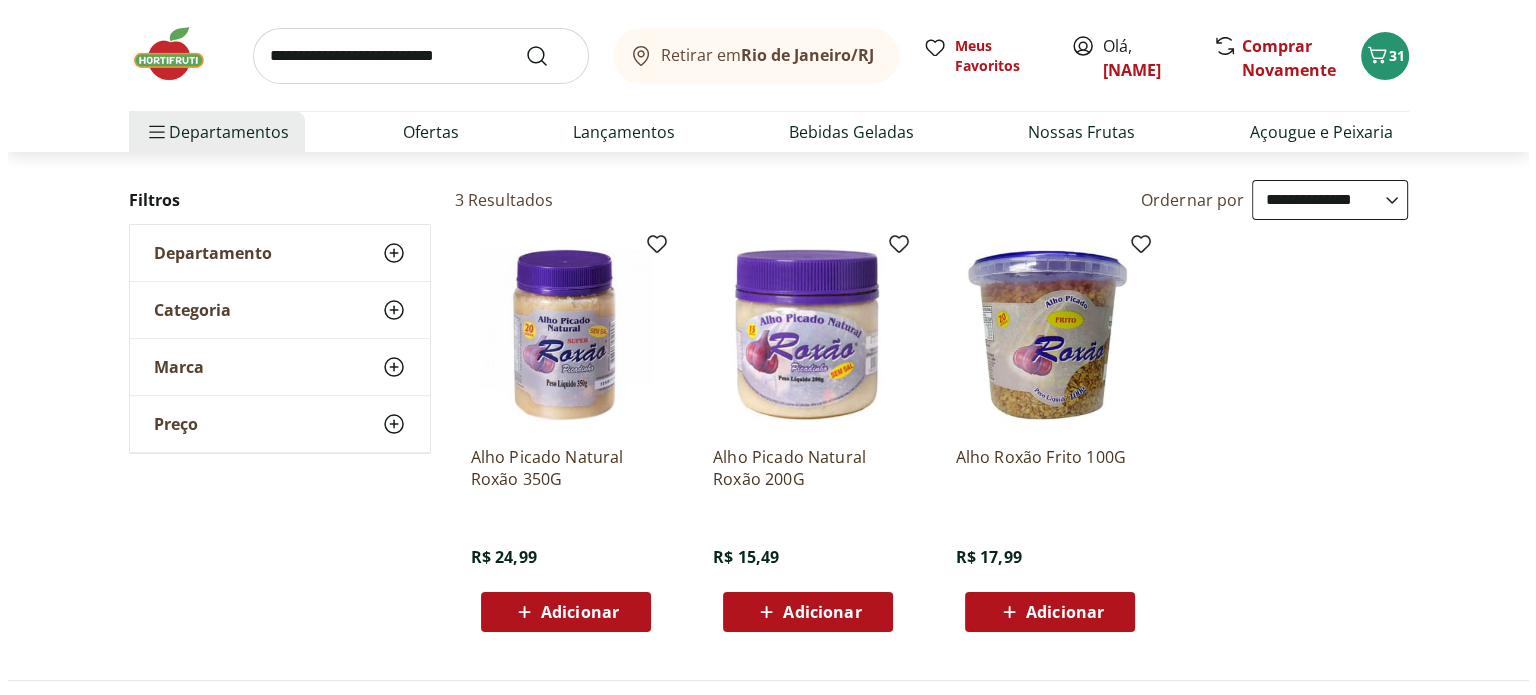 scroll, scrollTop: 200, scrollLeft: 0, axis: vertical 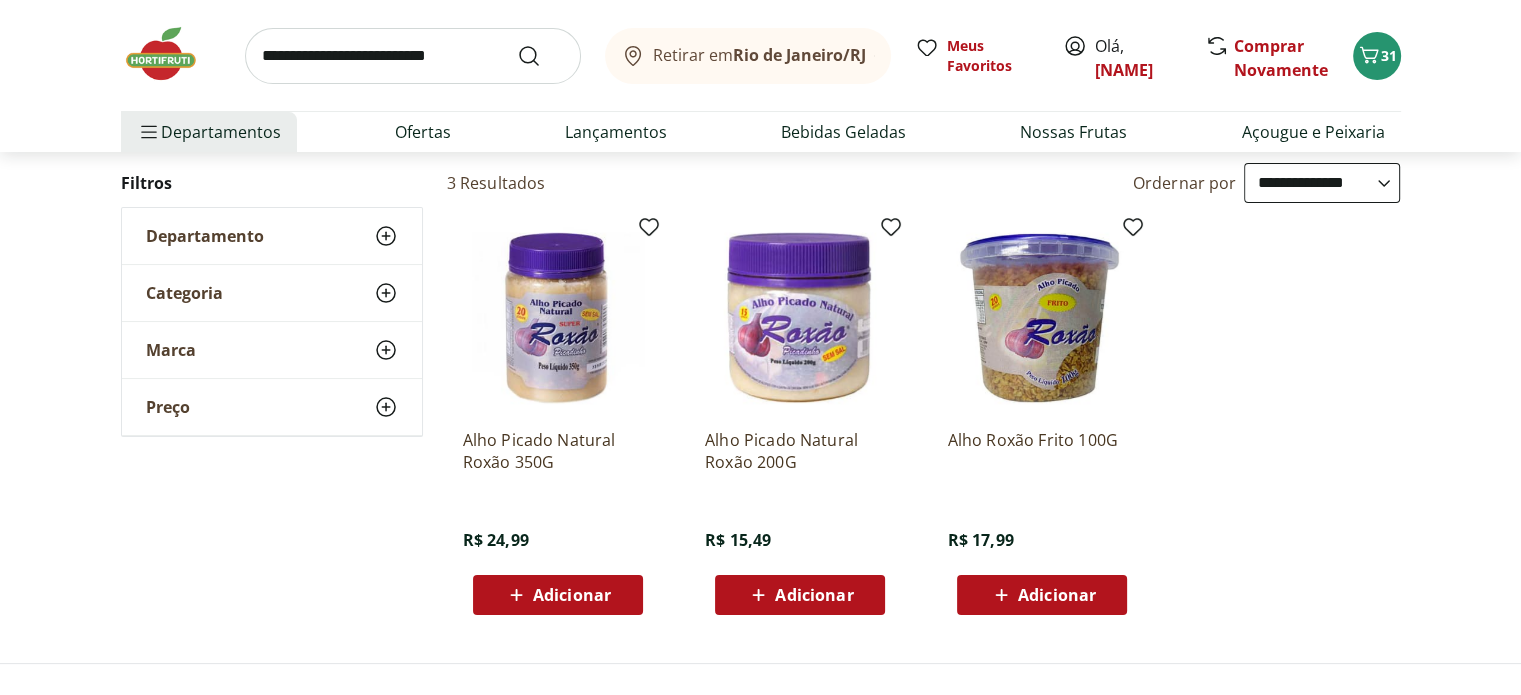 click on "Adicionar" at bounding box center [572, 595] 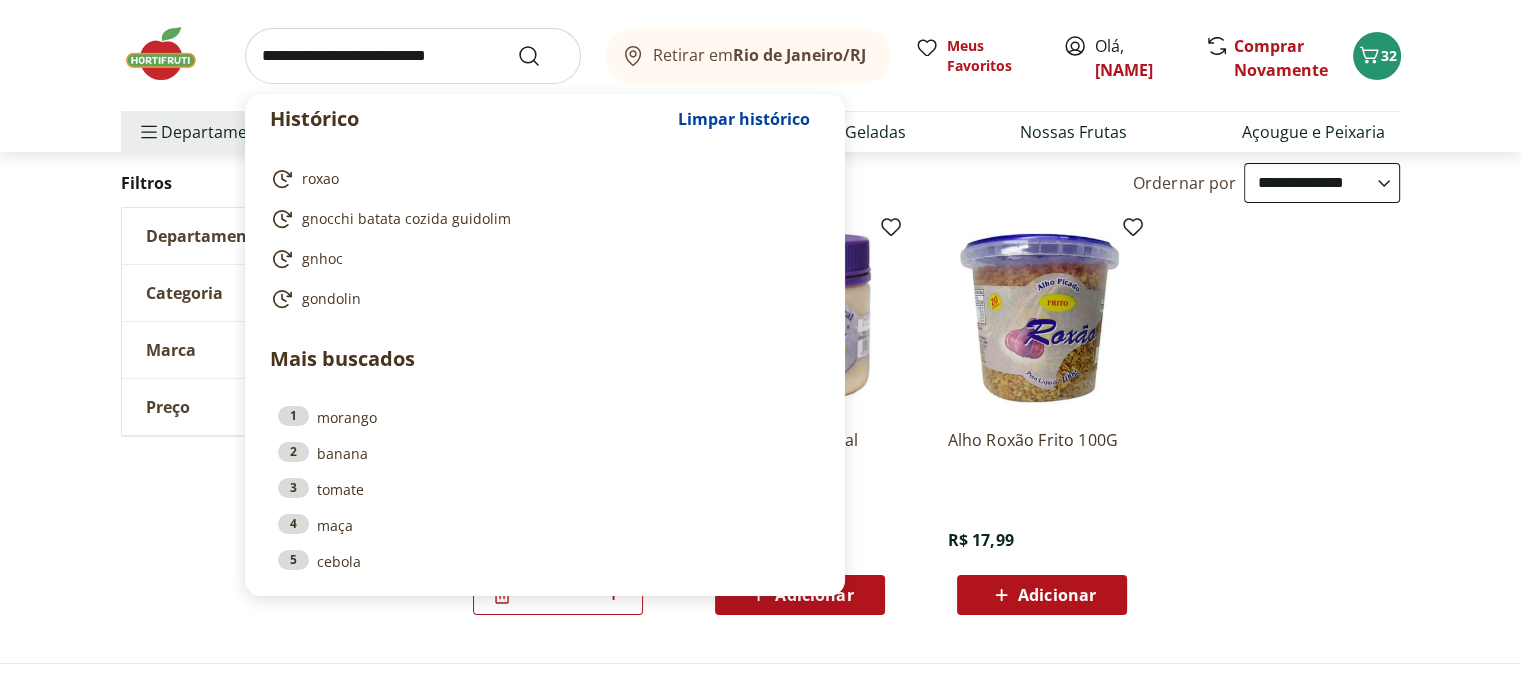 click at bounding box center [413, 56] 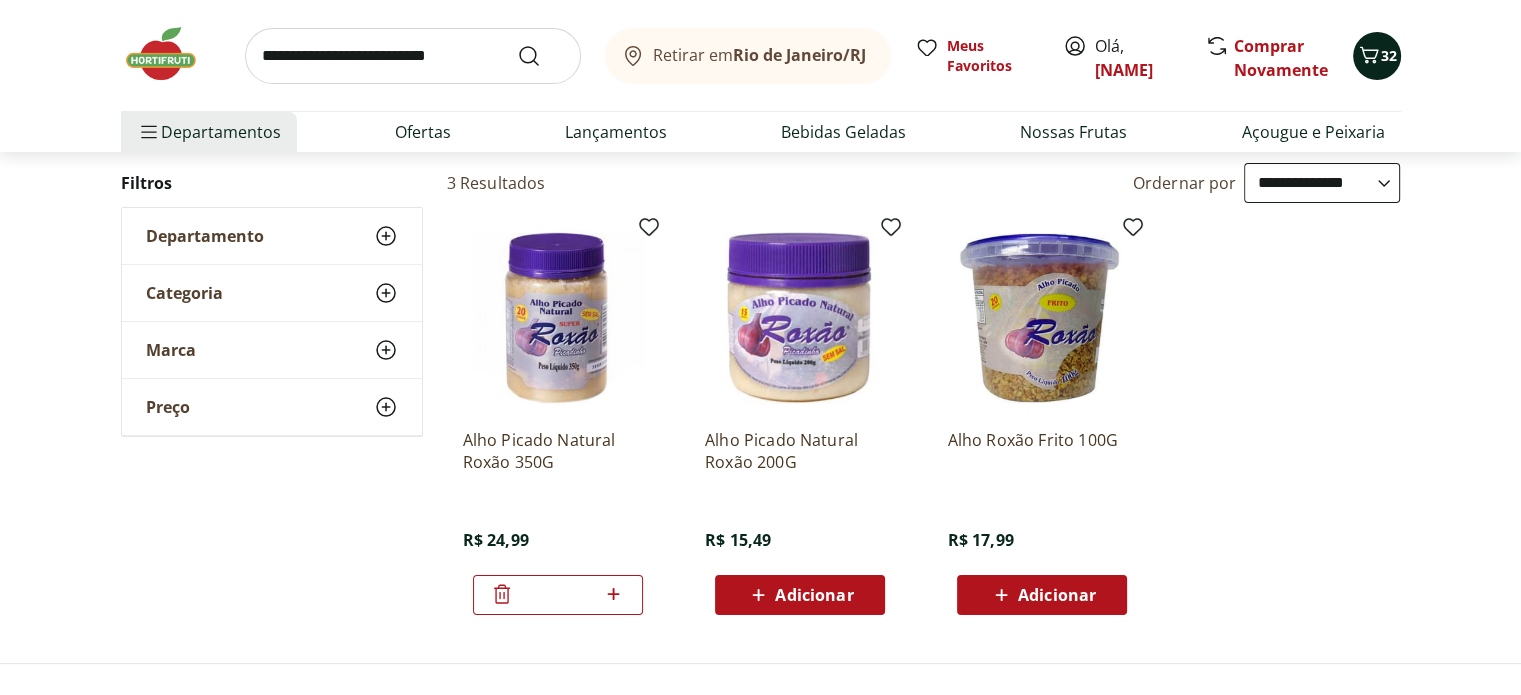 click on "32" at bounding box center [1389, 55] 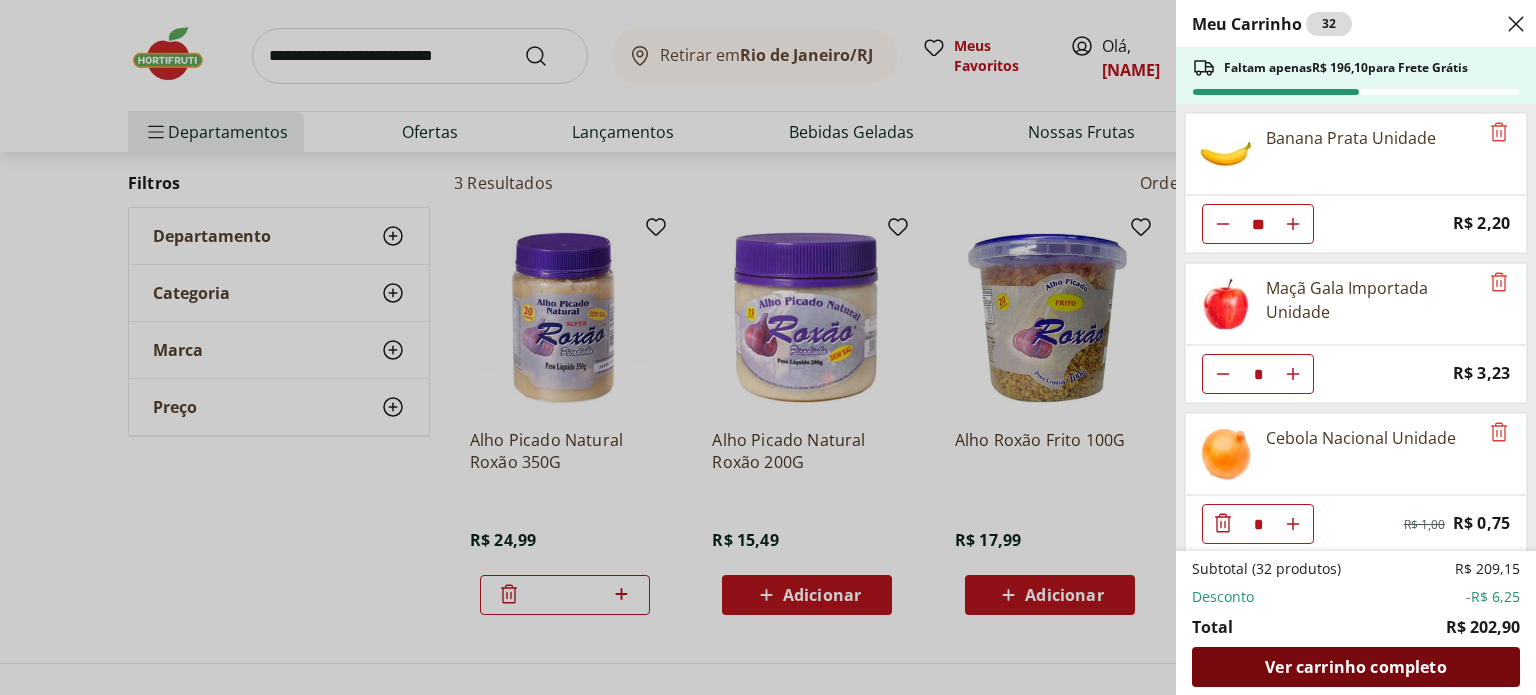 click on "Ver carrinho completo" at bounding box center (1355, 667) 